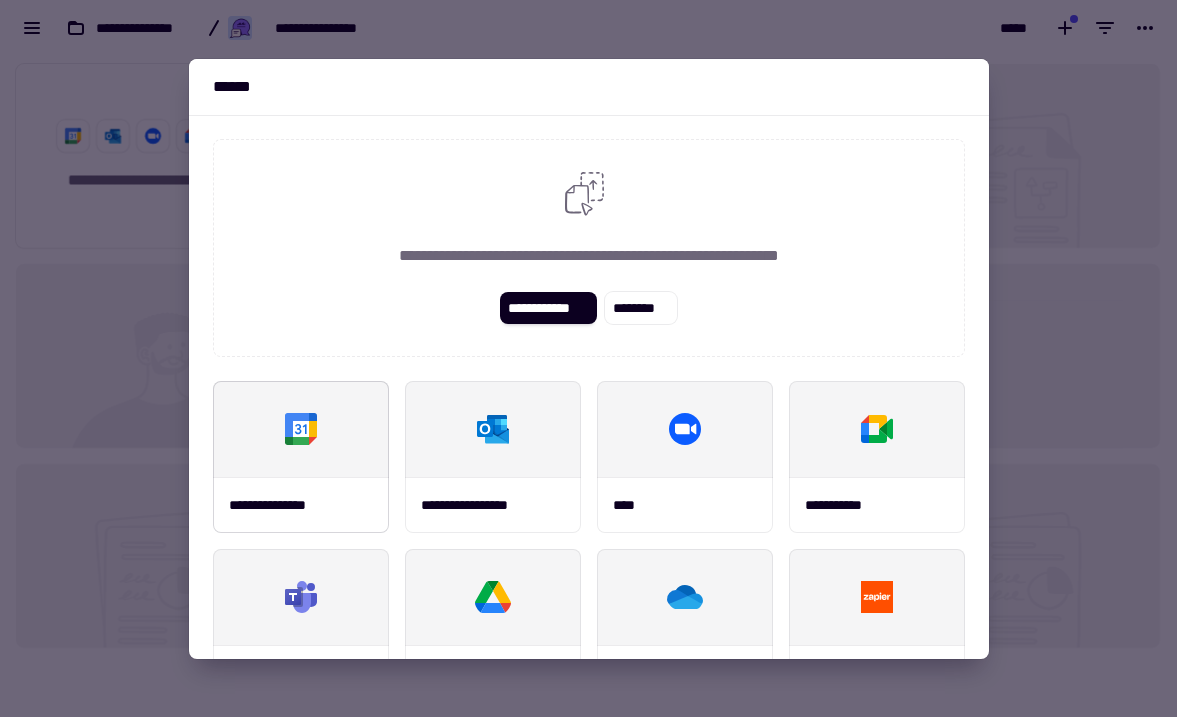 scroll, scrollTop: 0, scrollLeft: 0, axis: both 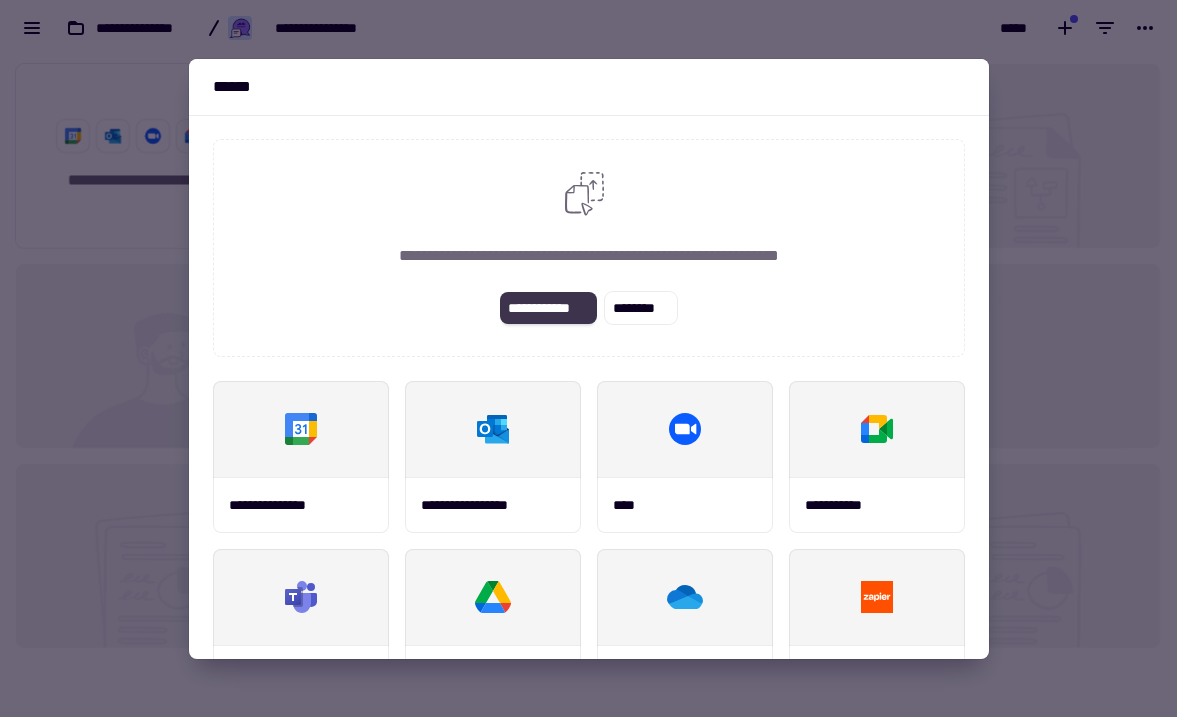 click on "**********" 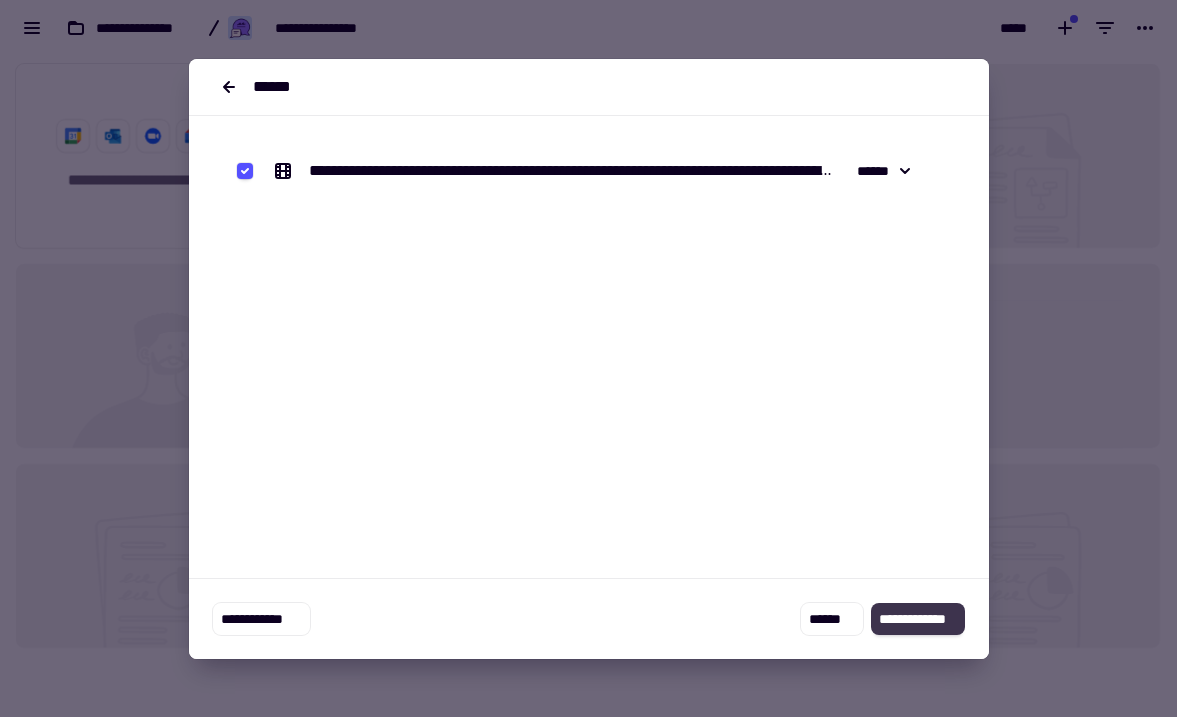 click on "**********" 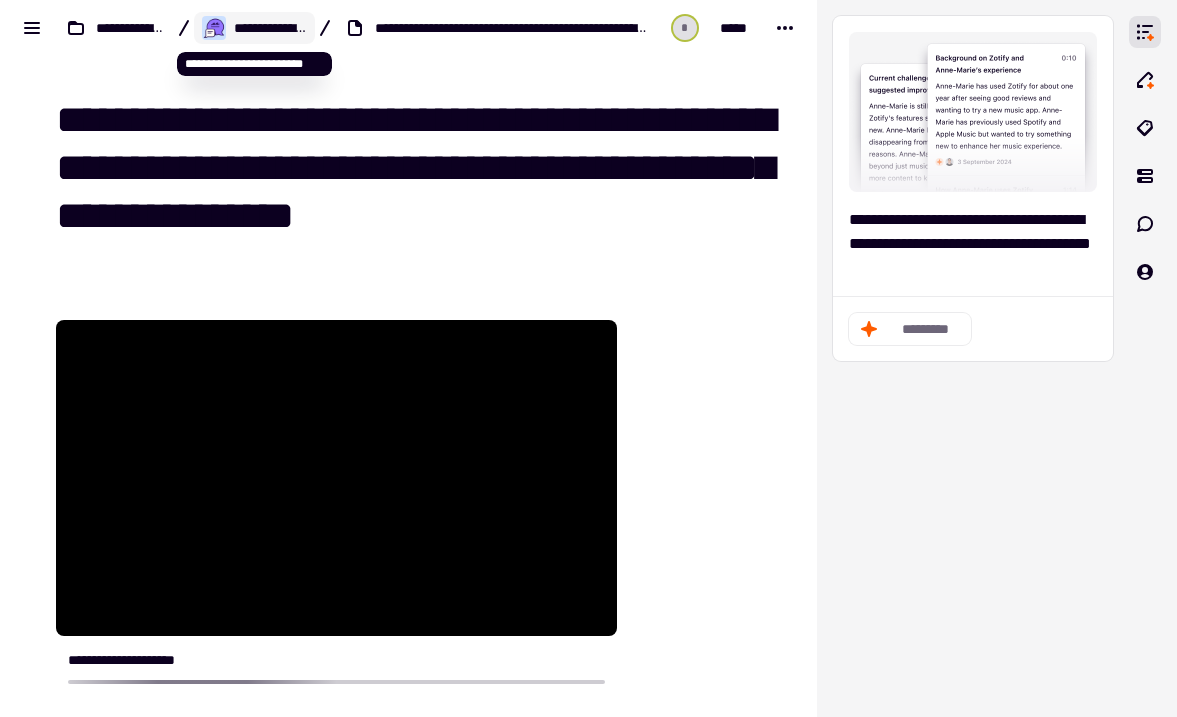 click on "**********" 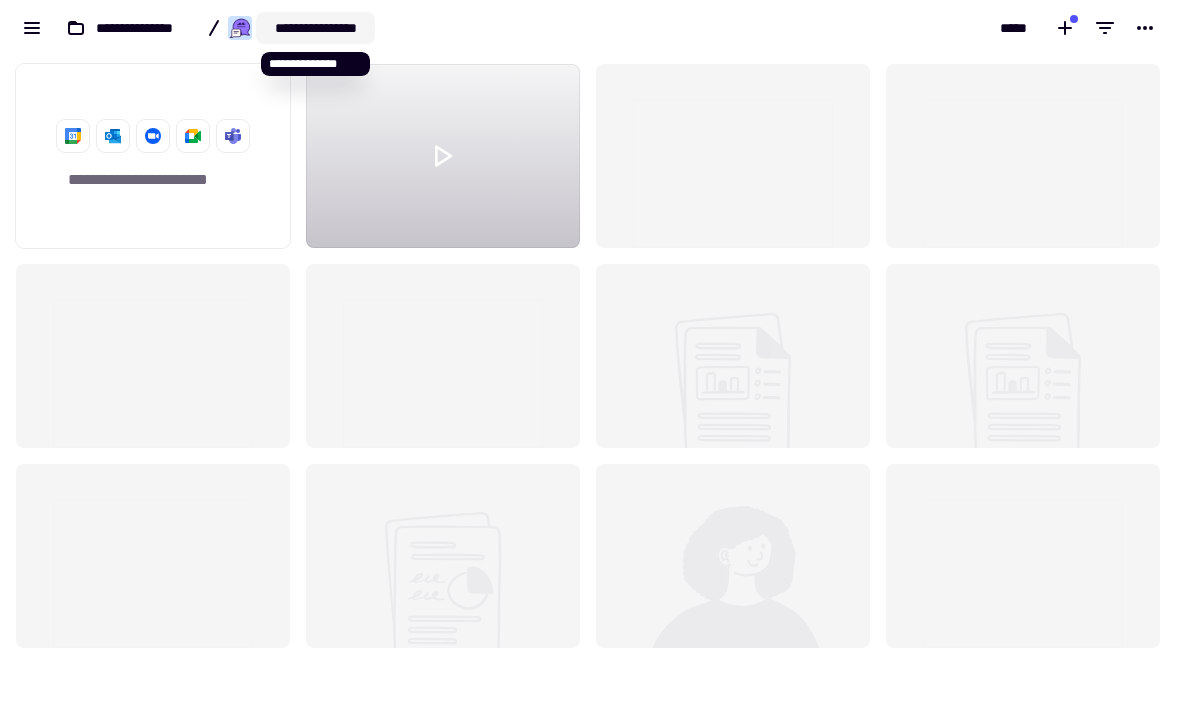 scroll, scrollTop: 1, scrollLeft: 1, axis: both 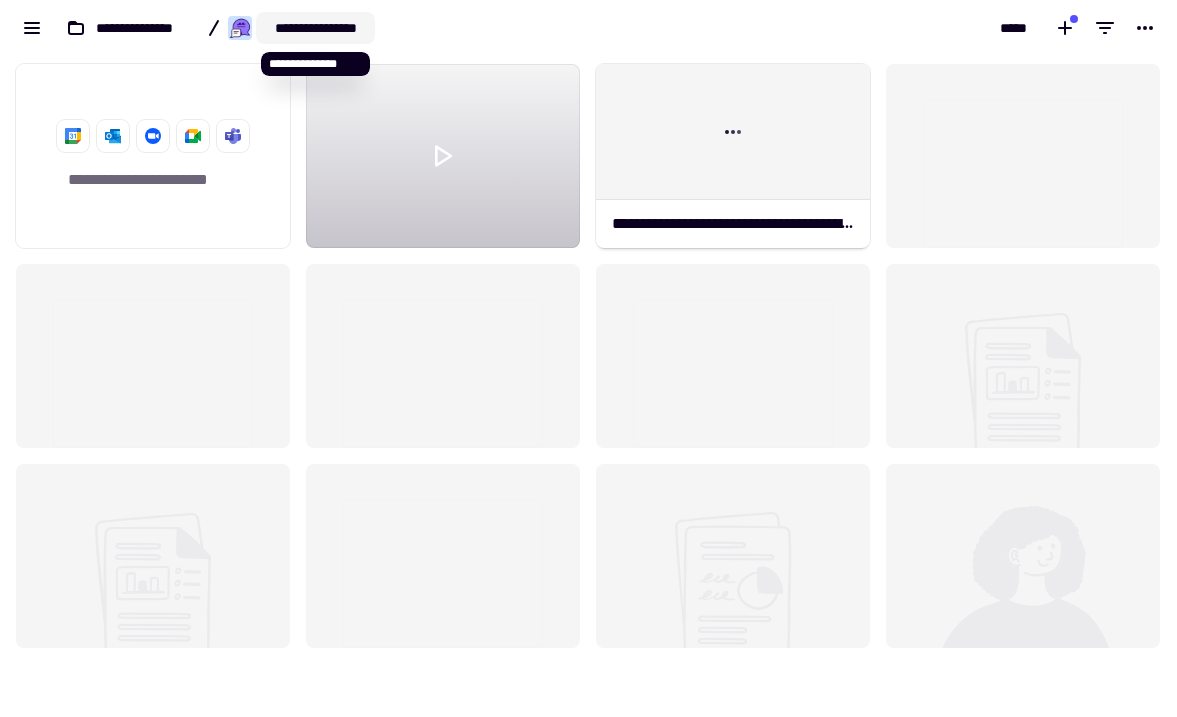 click on "**********" at bounding box center (315, 28) 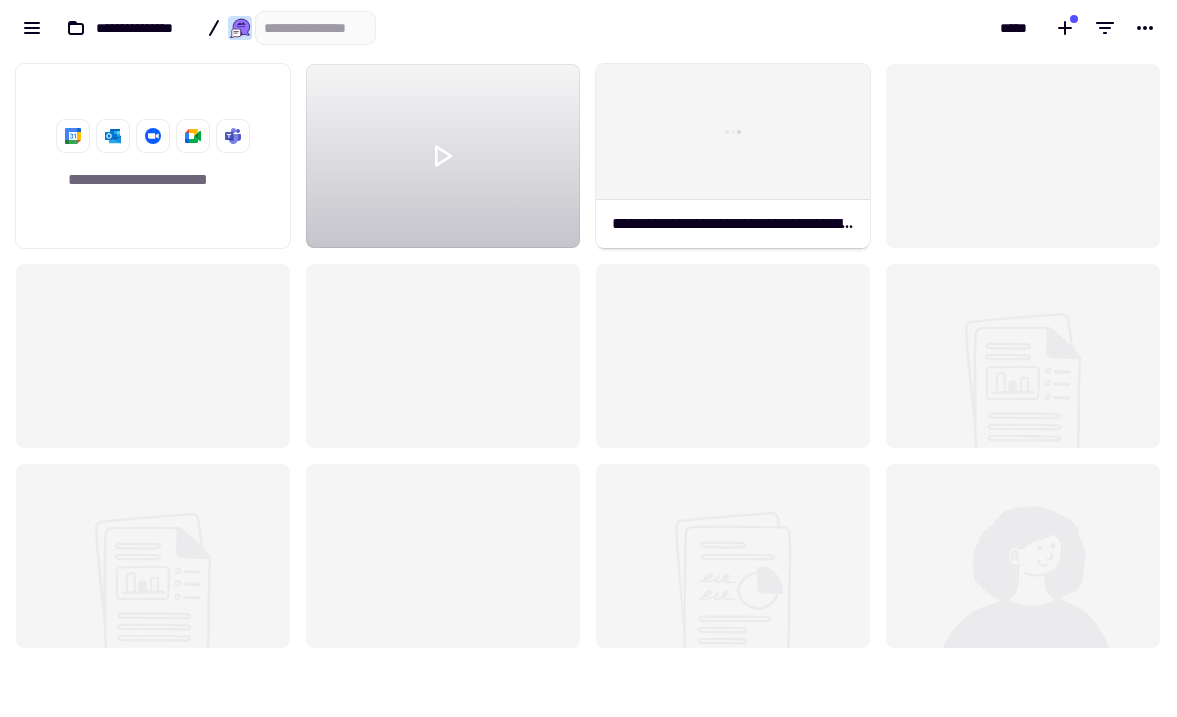 click at bounding box center (315, 28) 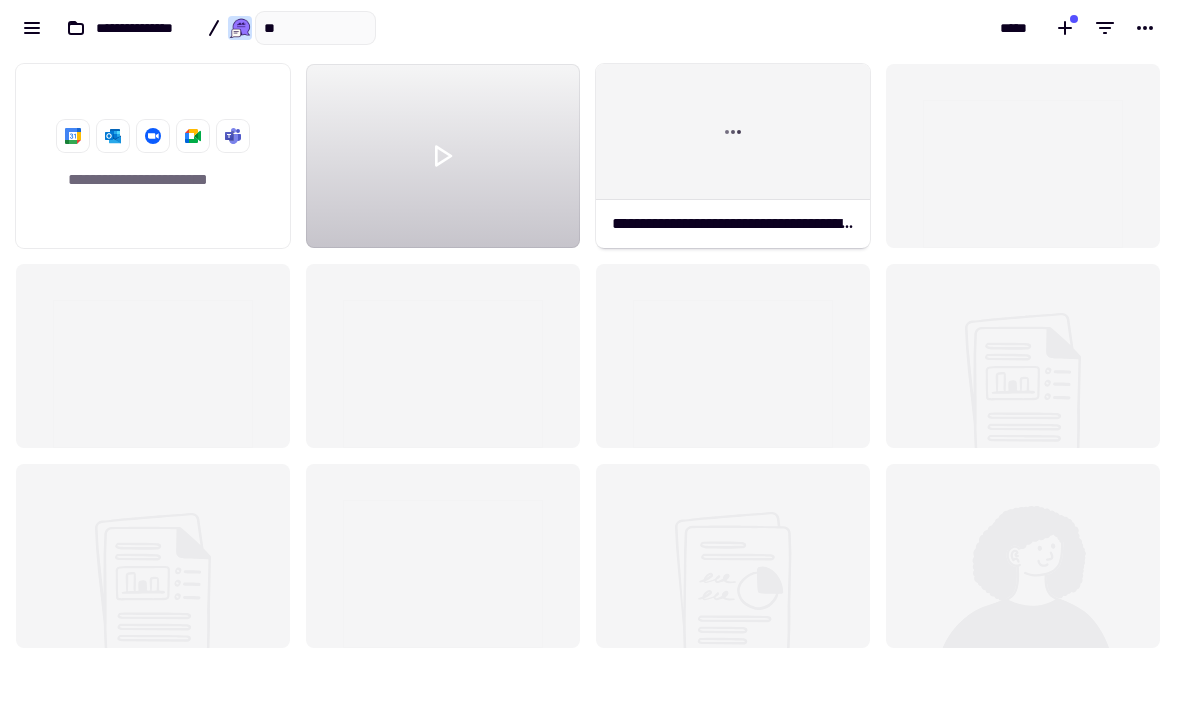 type on "***" 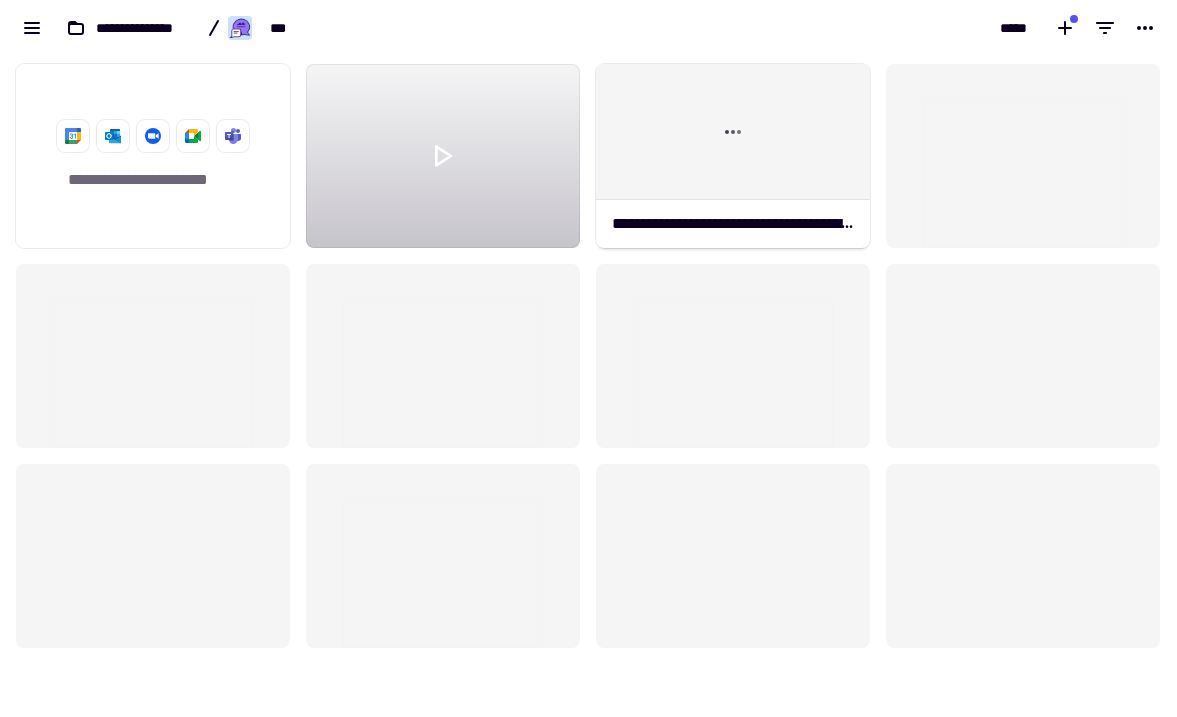 click on "**********" at bounding box center [294, 28] 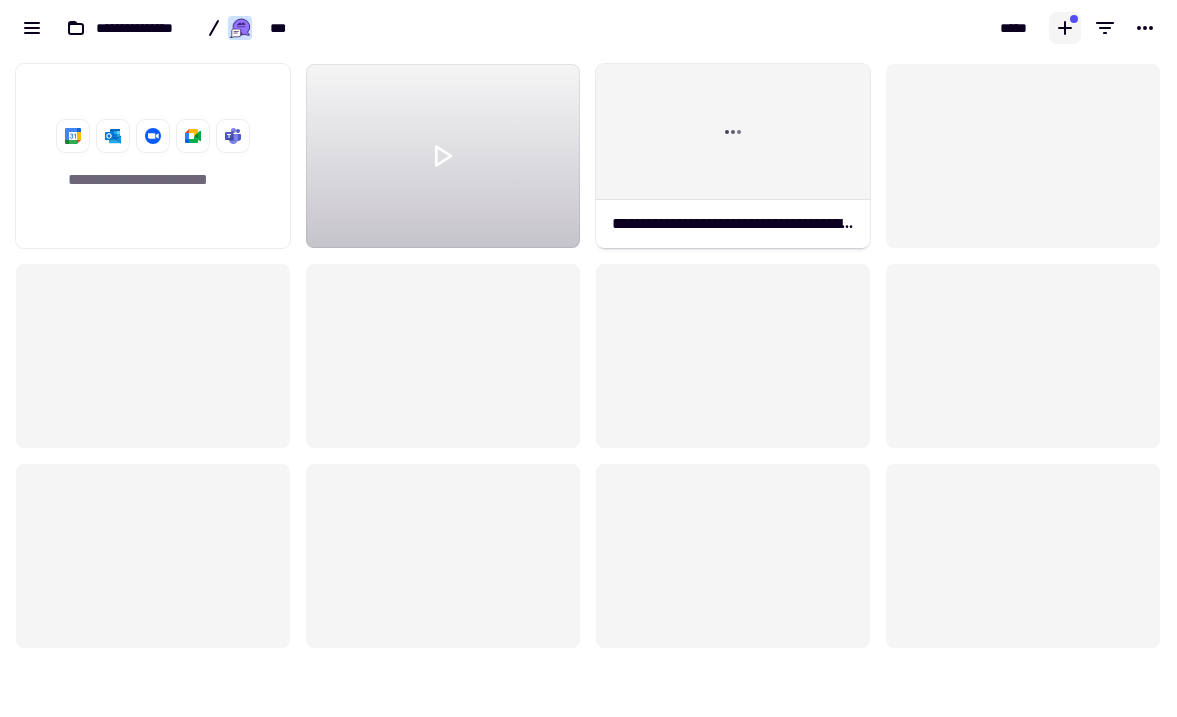 click 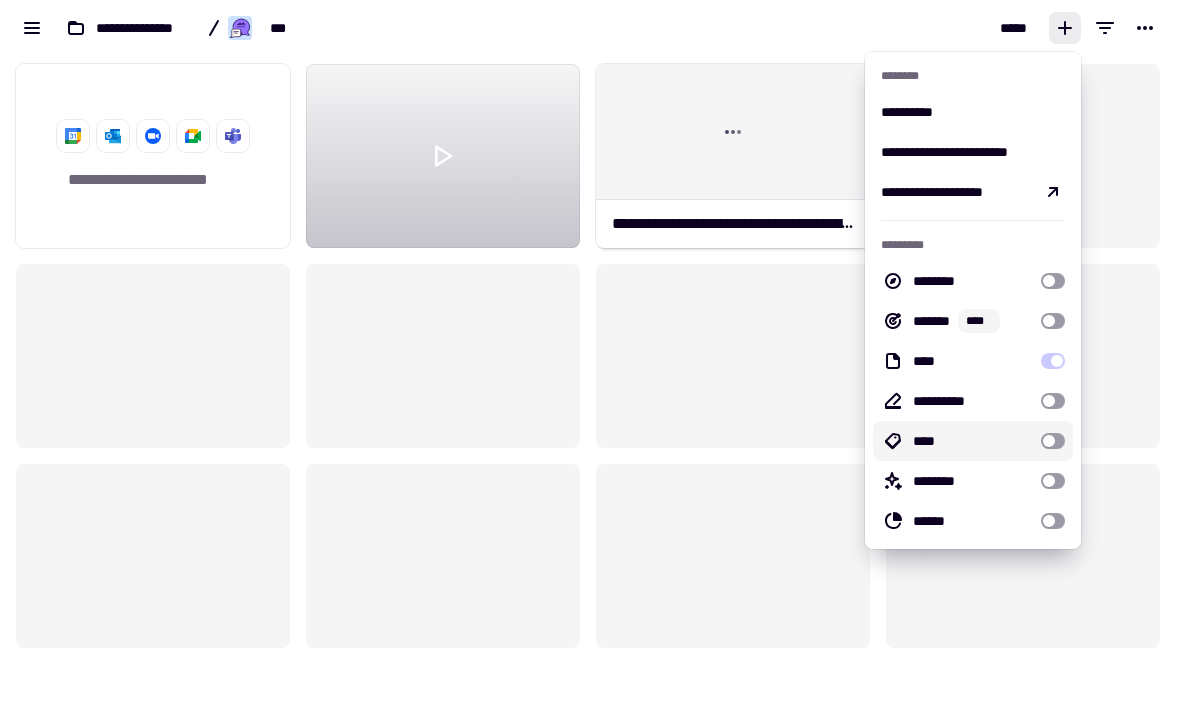 click at bounding box center [1053, 441] 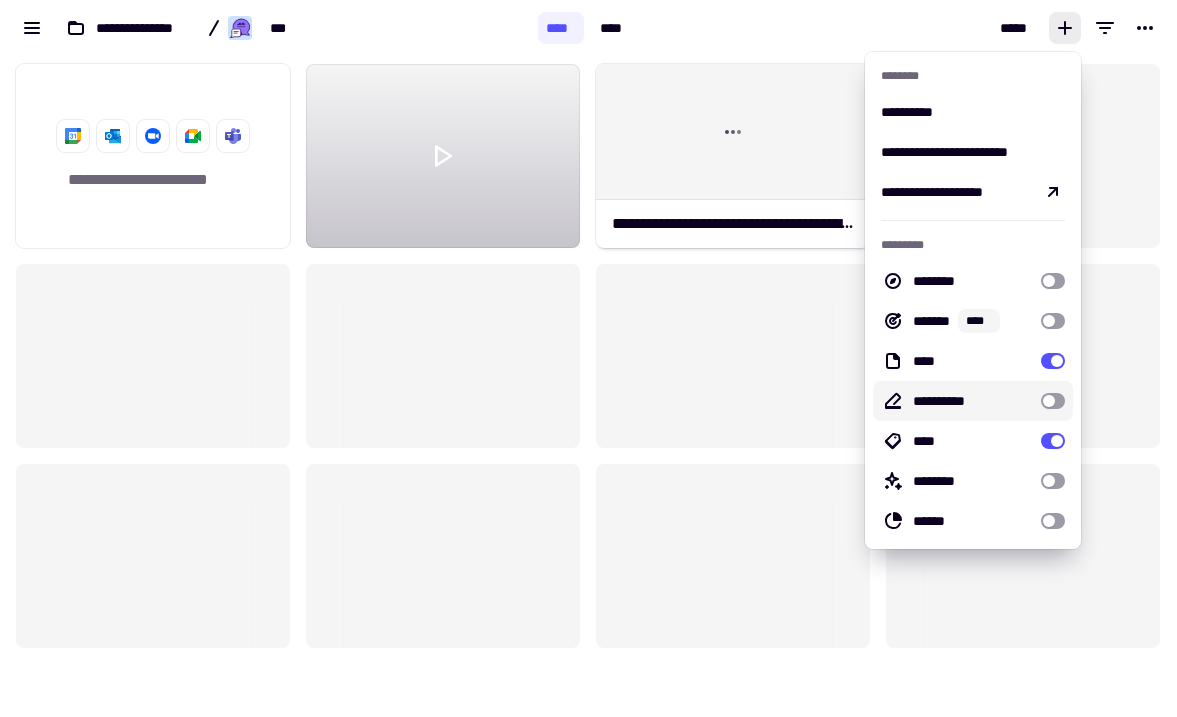 click at bounding box center [1053, 401] 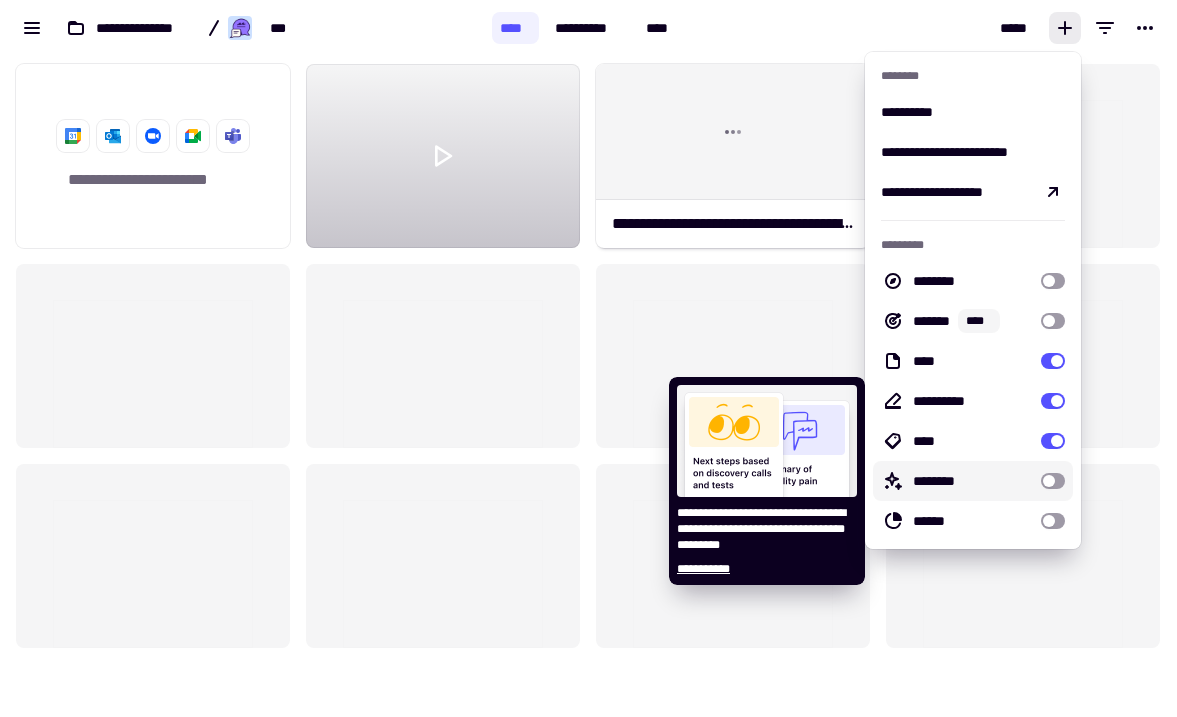 click at bounding box center [1053, 481] 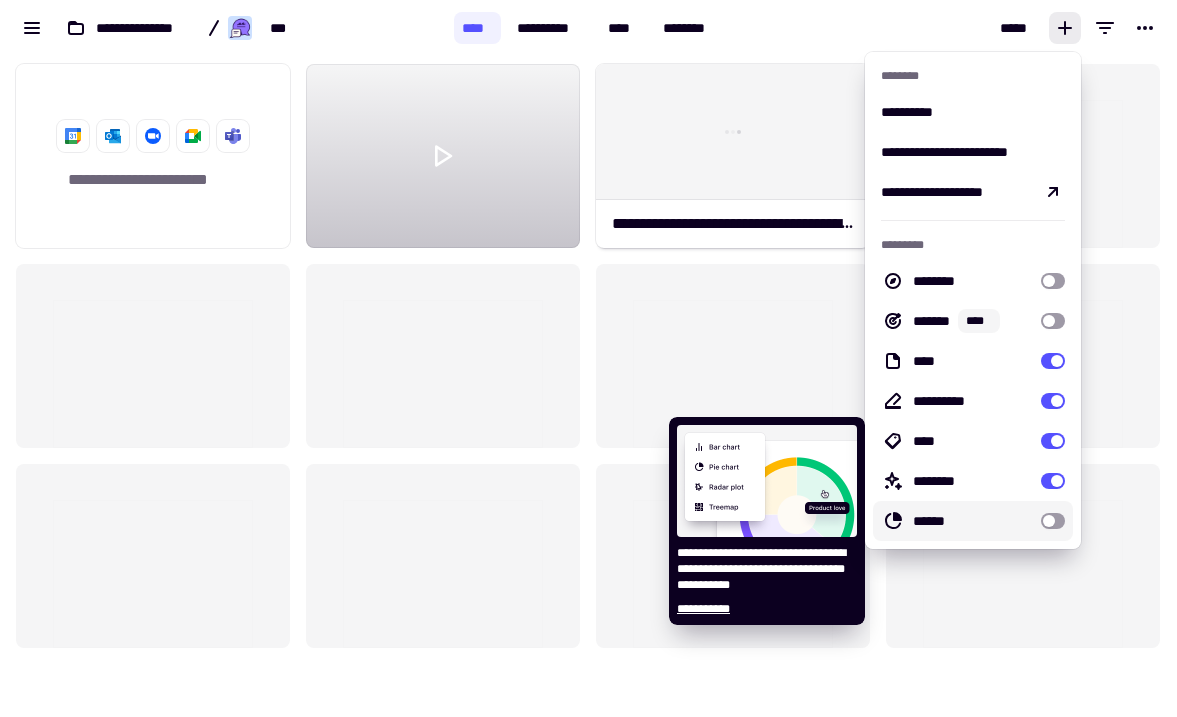 click at bounding box center [1053, 521] 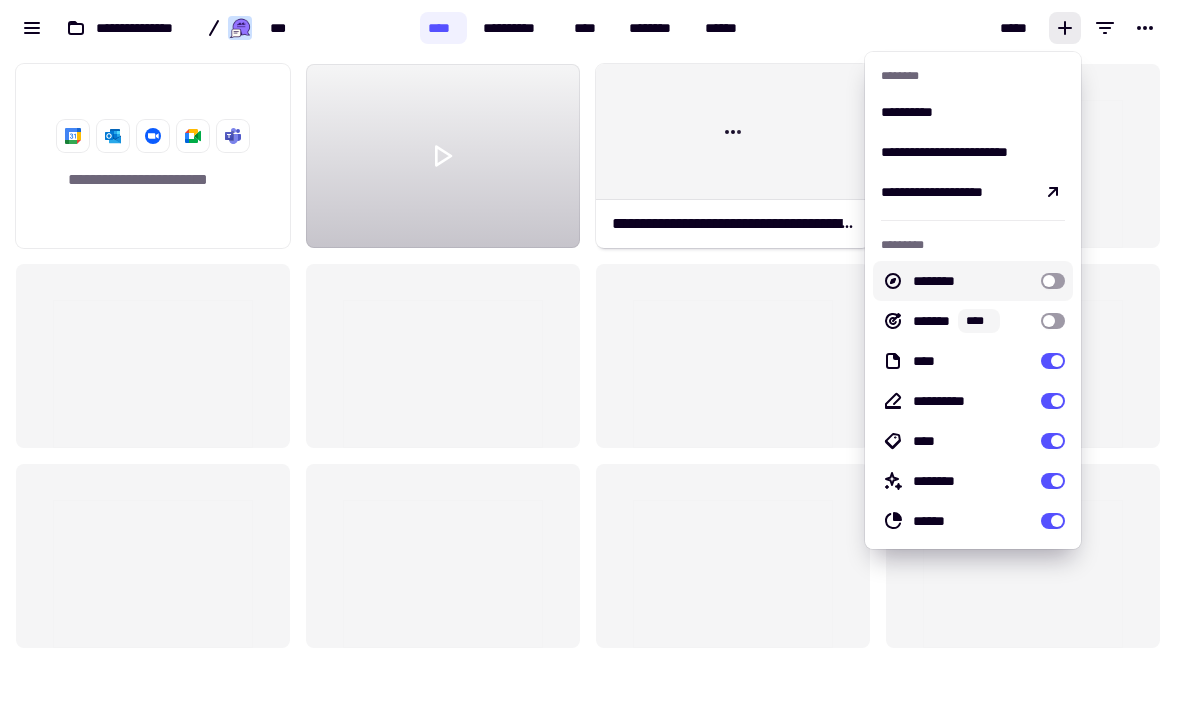 click at bounding box center [1053, 281] 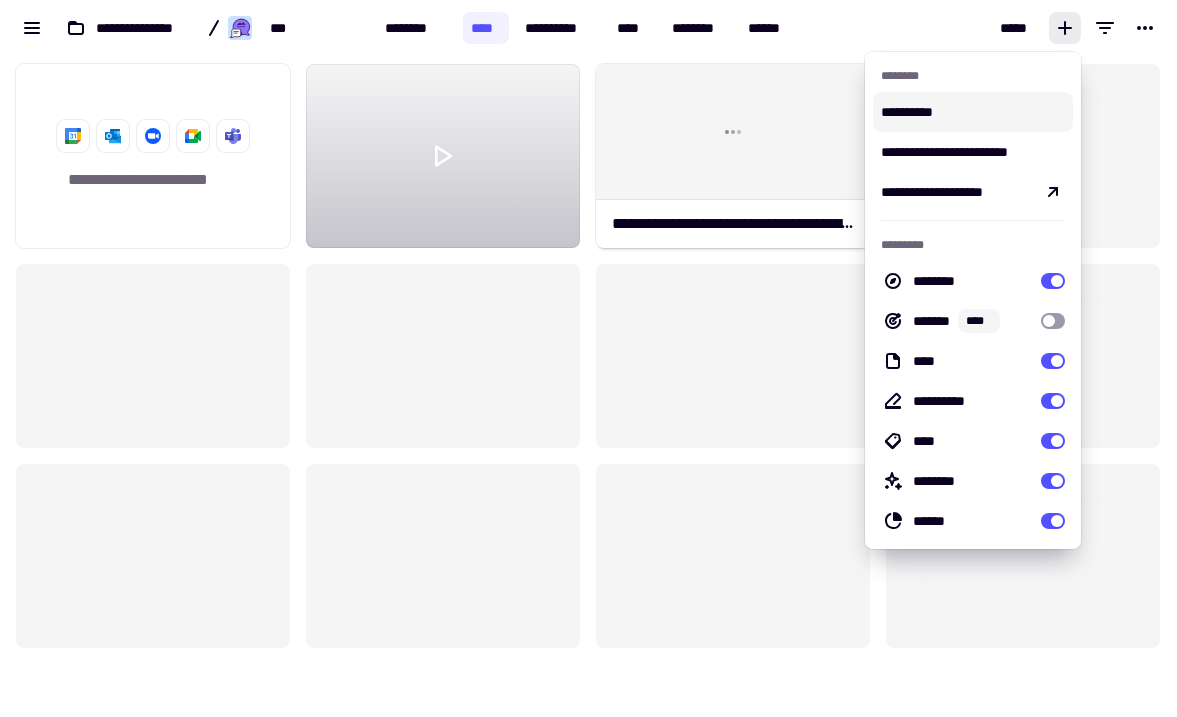 click on "*****" at bounding box center (988, 28) 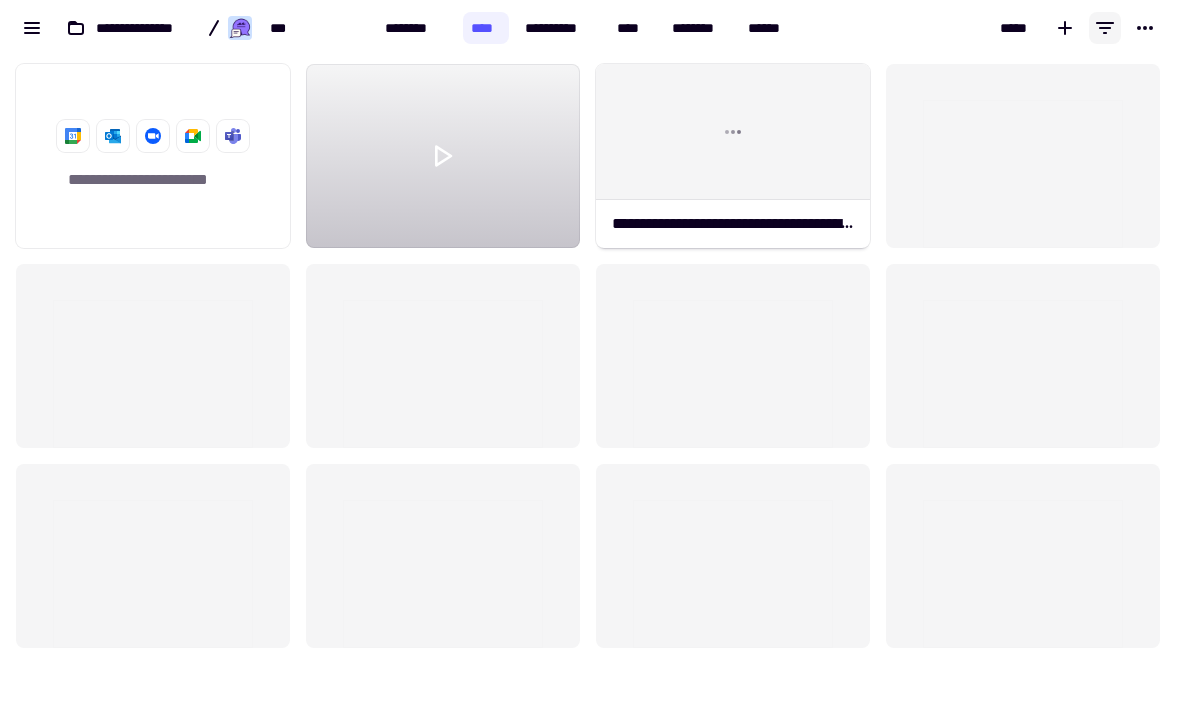 click 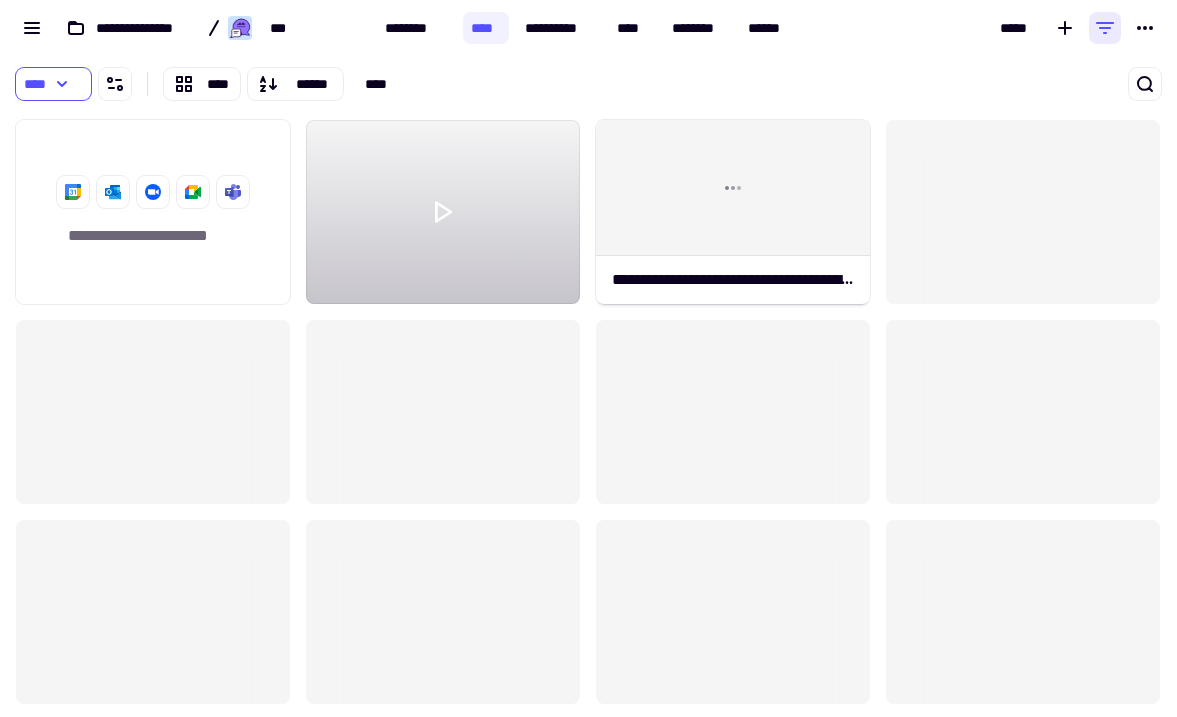 scroll, scrollTop: 605, scrollLeft: 1177, axis: both 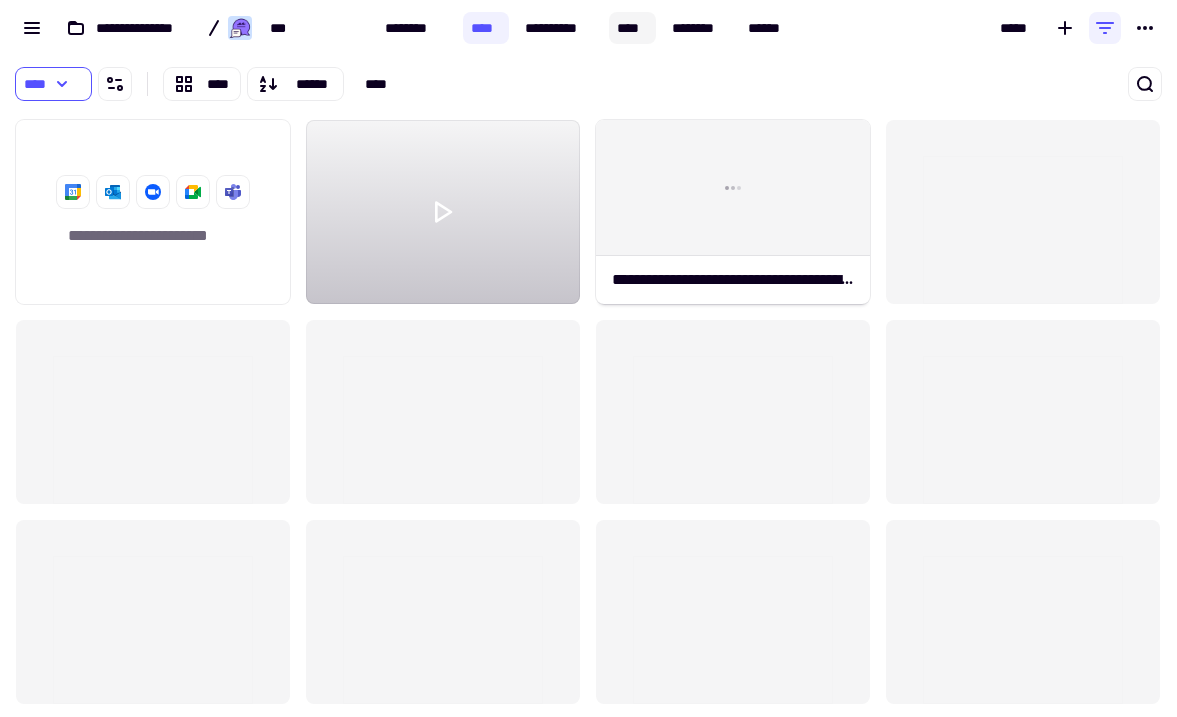 click on "****" 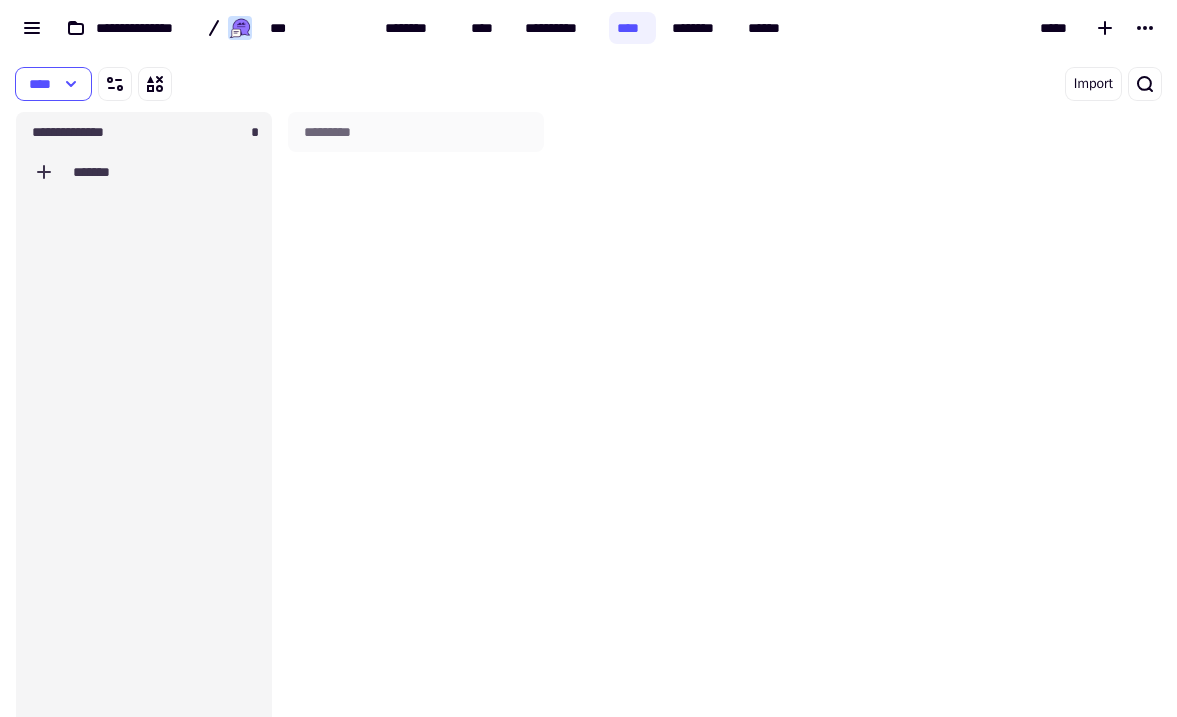 scroll, scrollTop: 1, scrollLeft: 1, axis: both 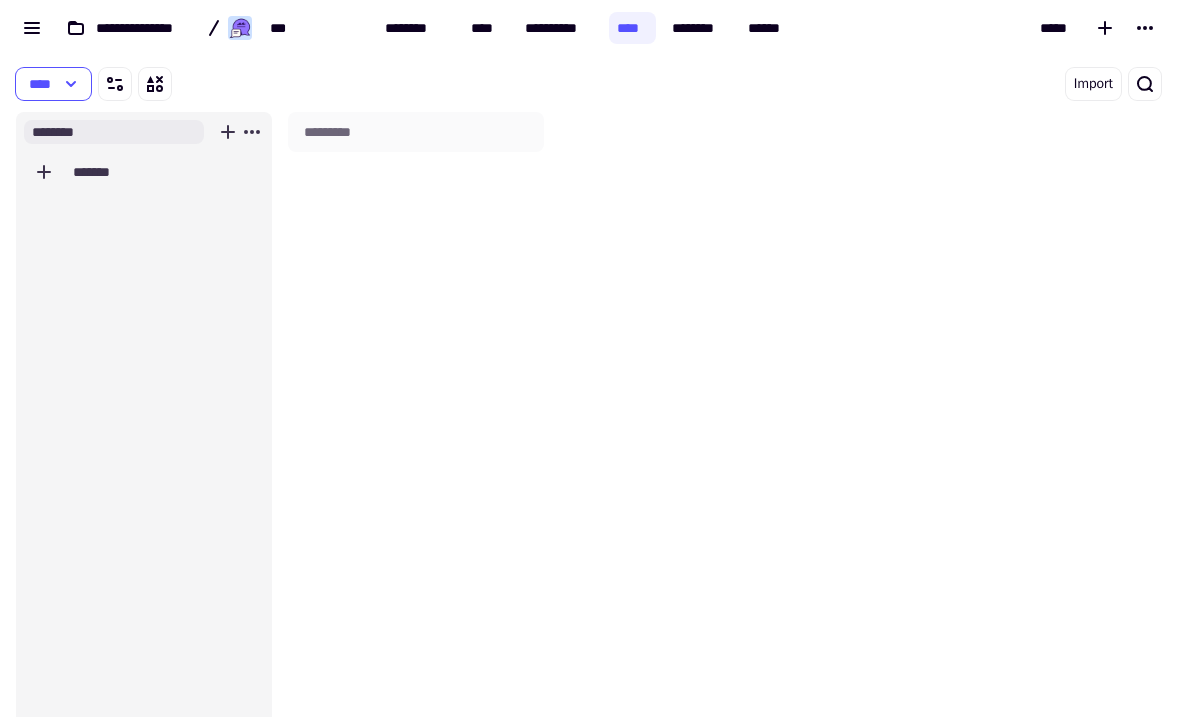 type on "*********" 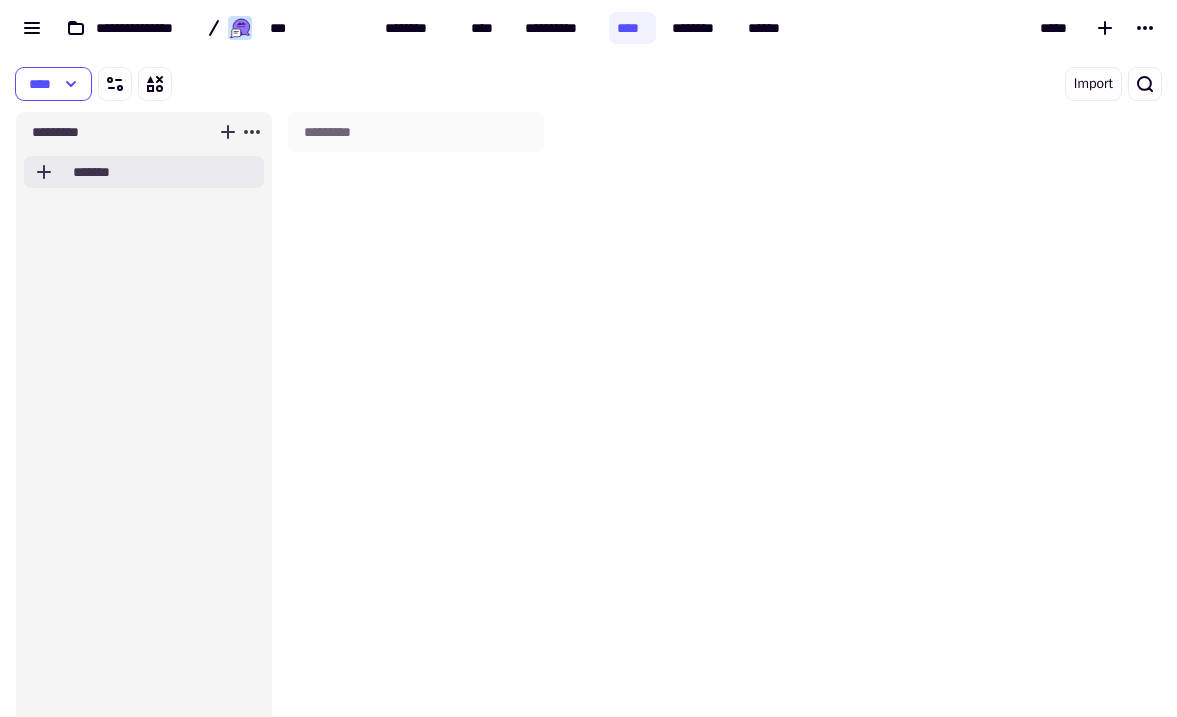 click on "*******" 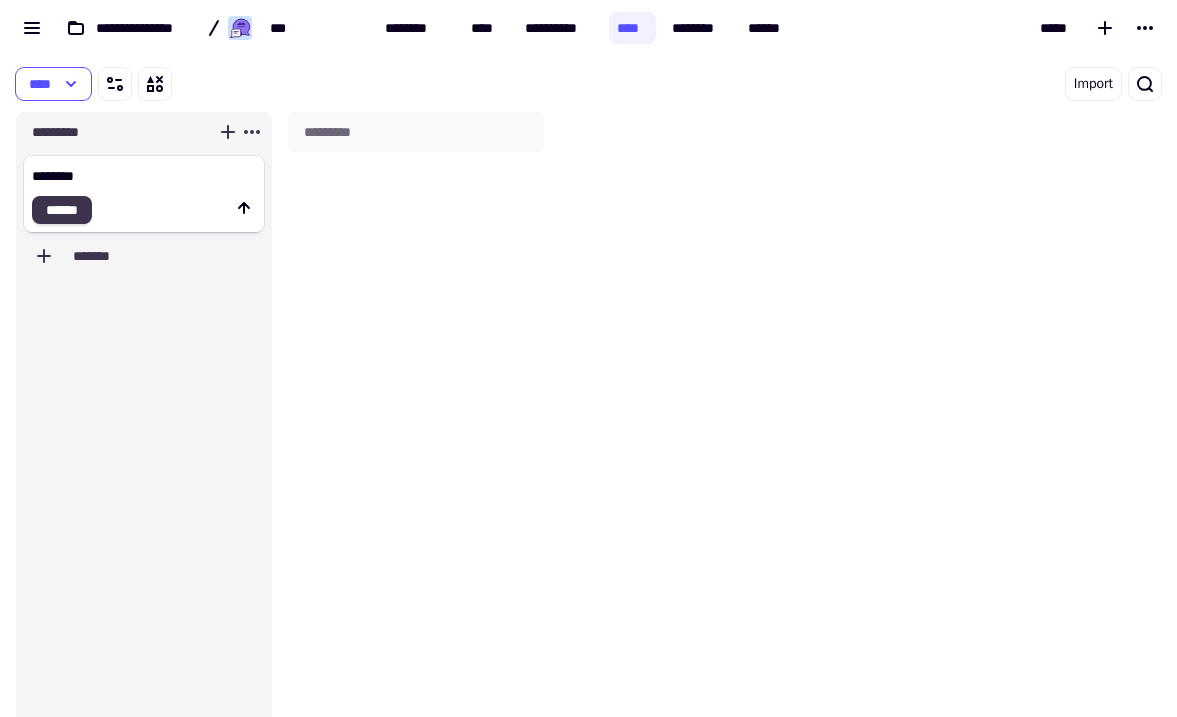 type on "********" 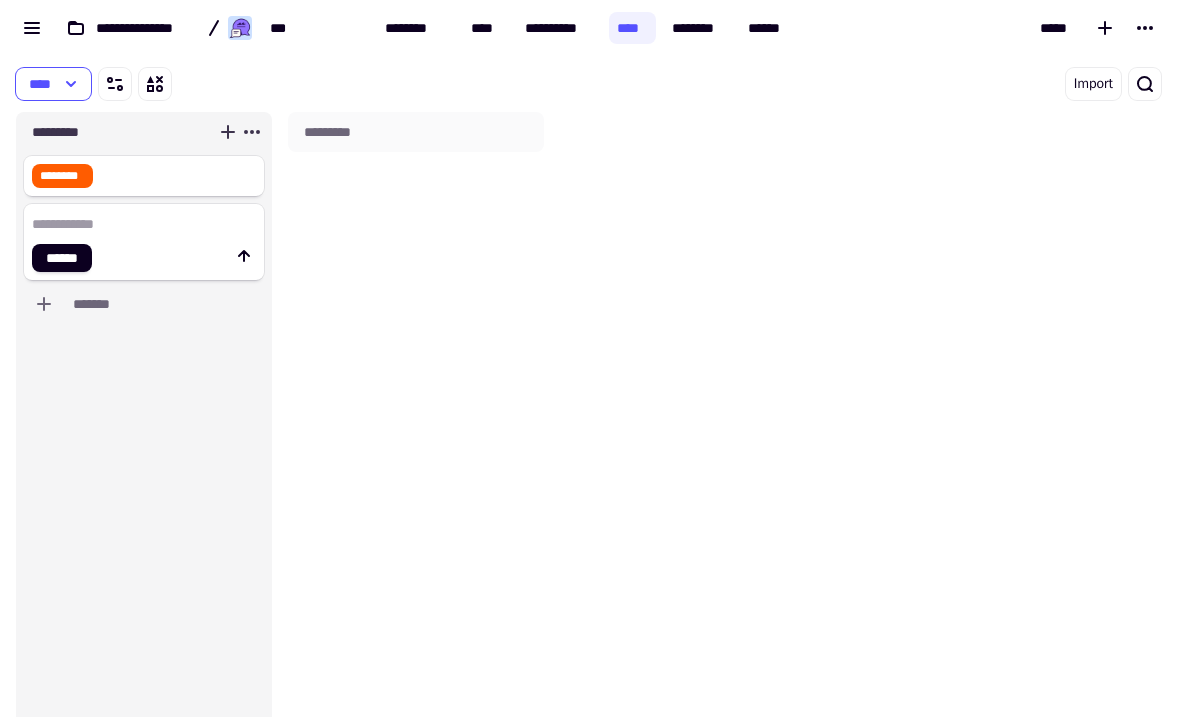 click 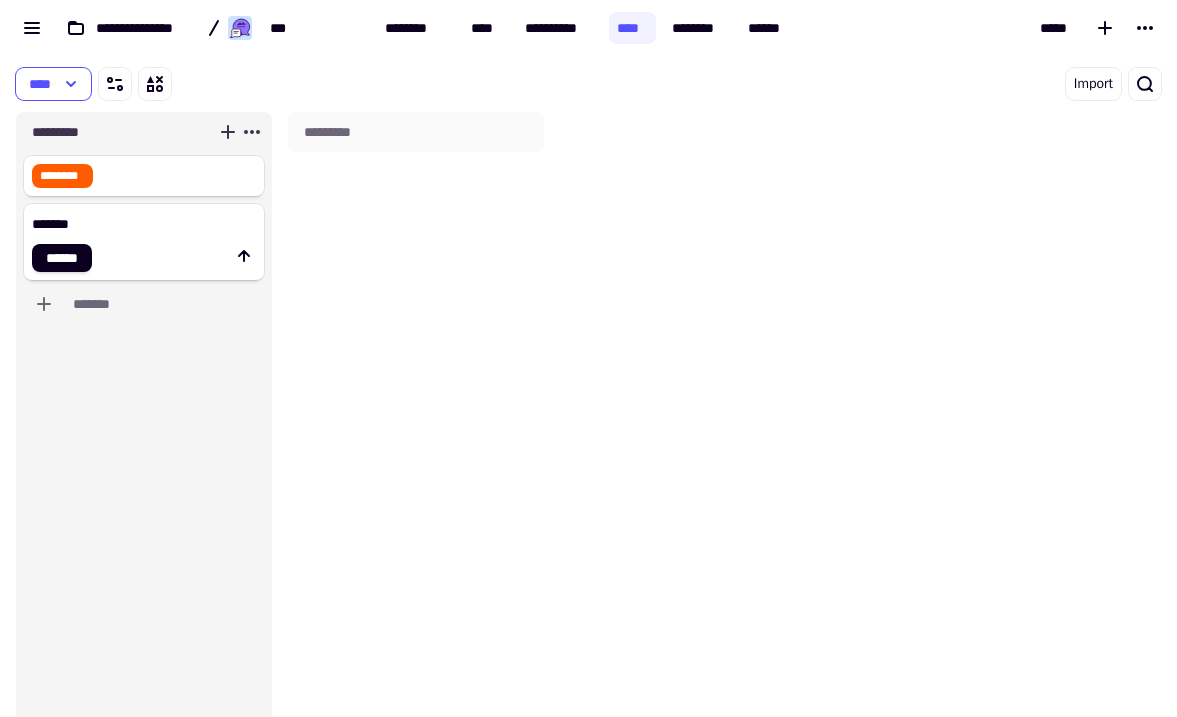 type on "********" 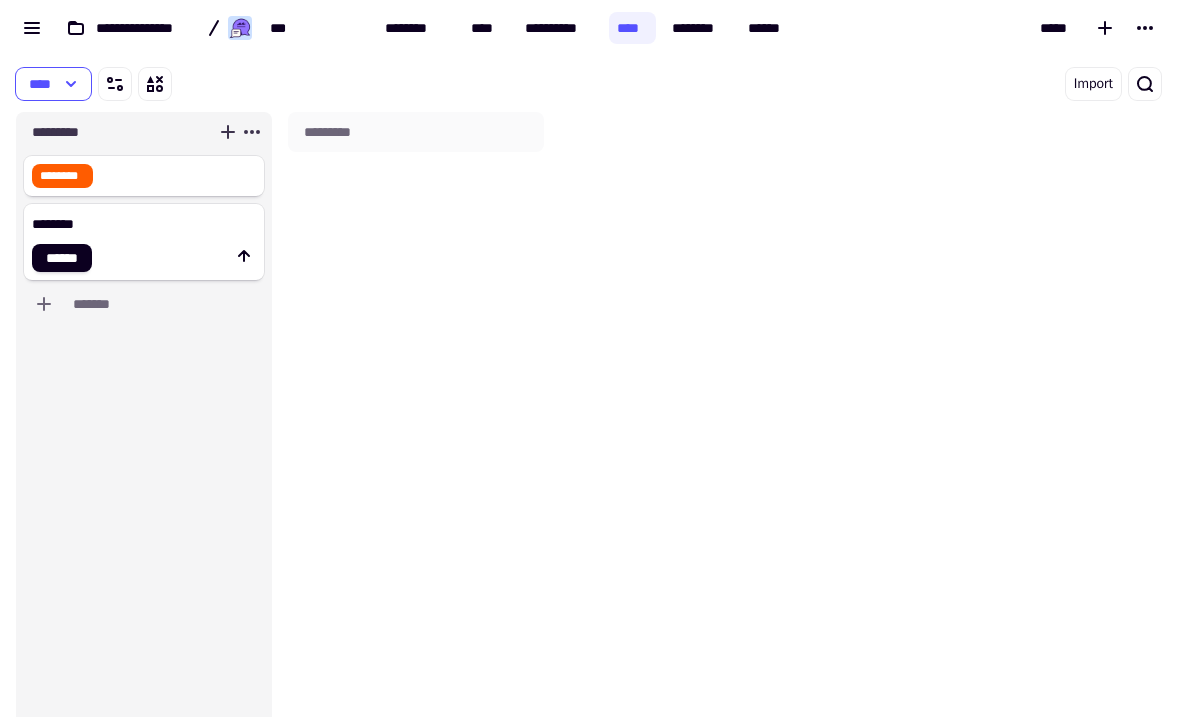 type 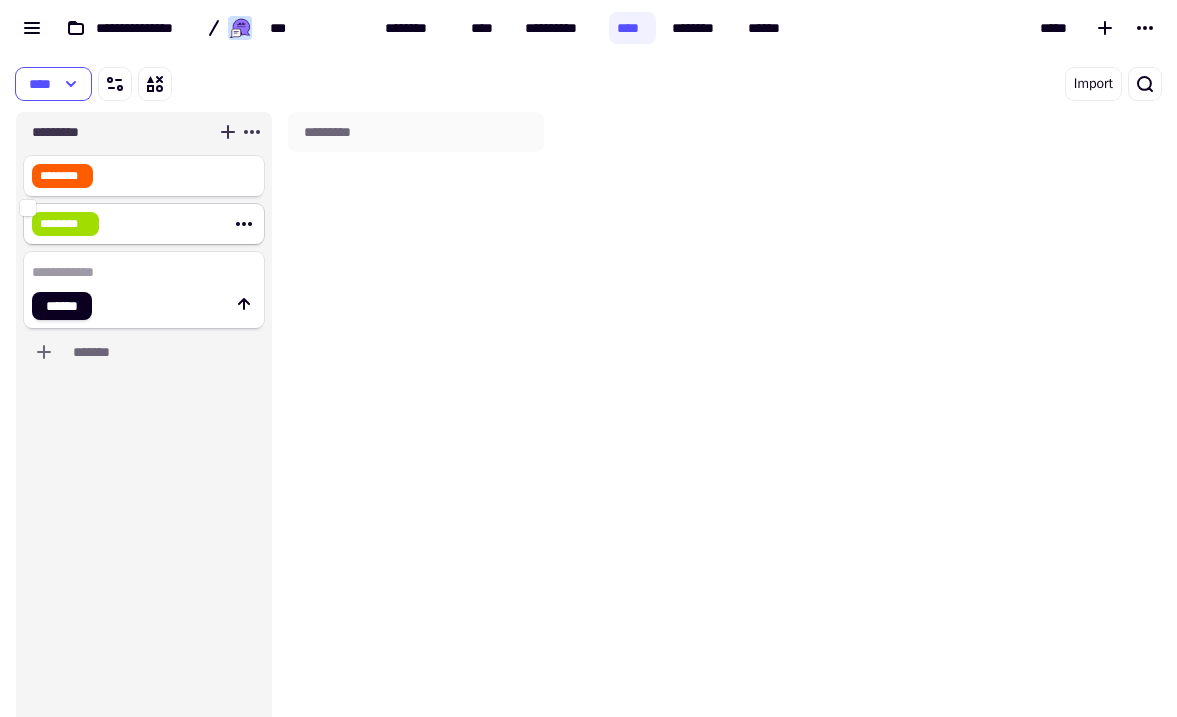 click on "********" 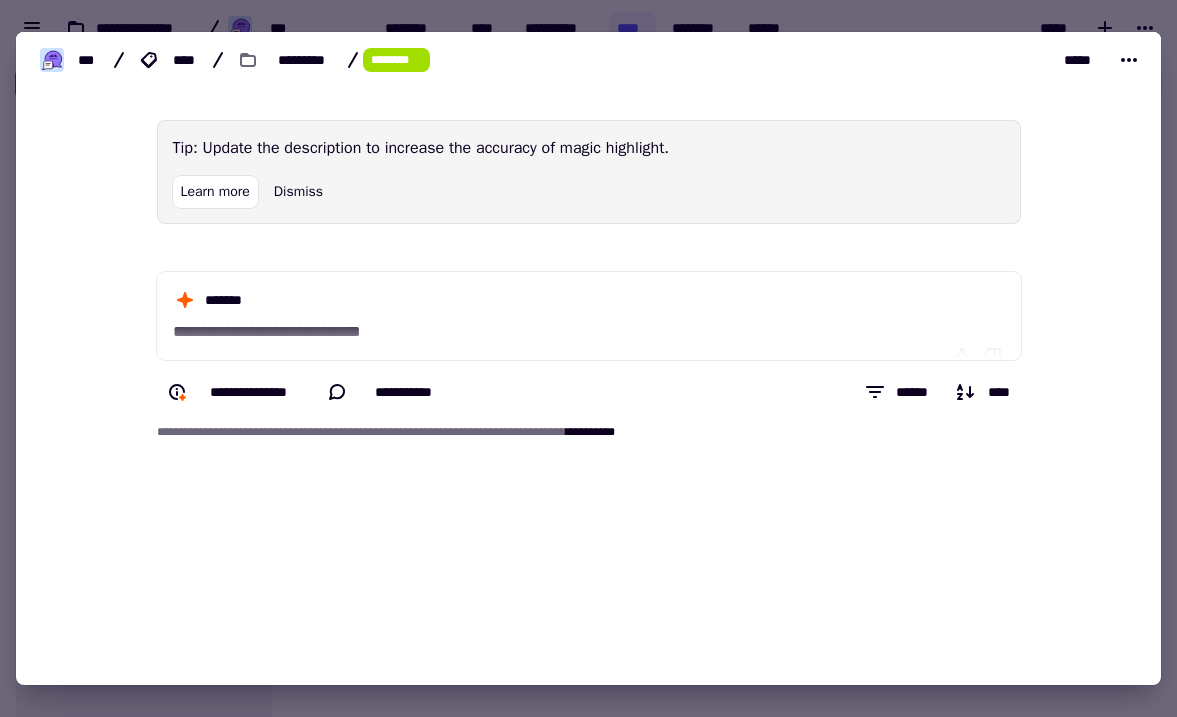 click at bounding box center [588, 358] 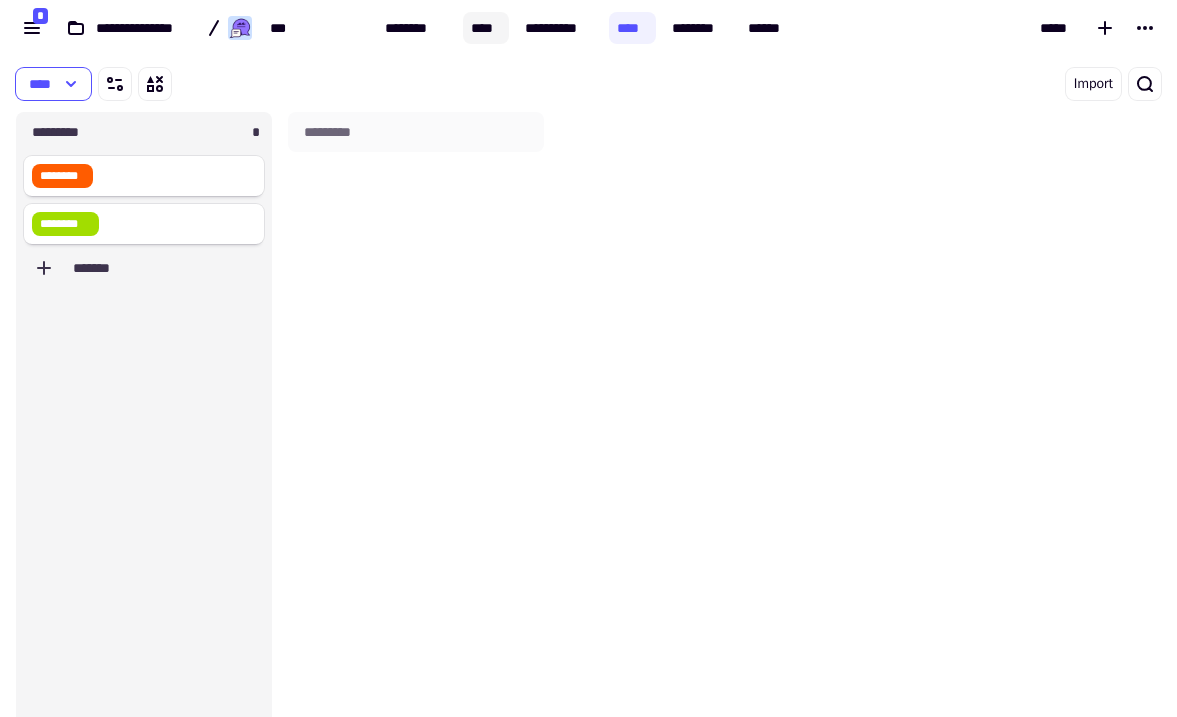 click on "****" 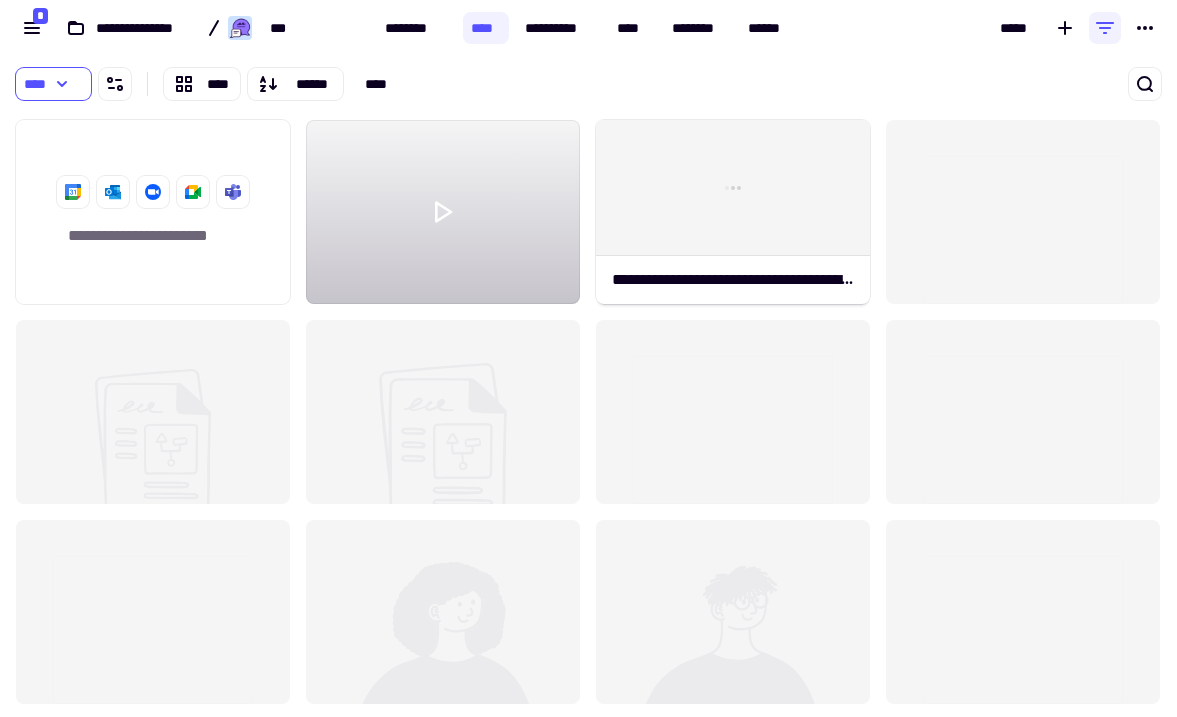 scroll, scrollTop: 1, scrollLeft: 1, axis: both 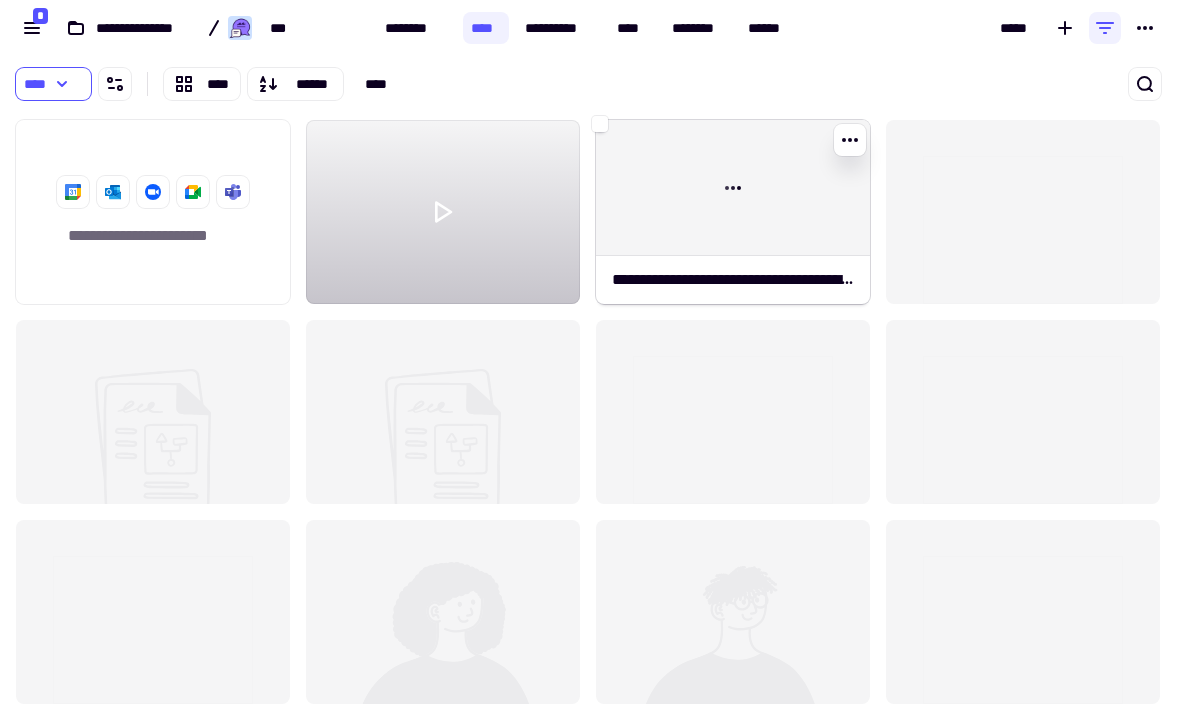 click 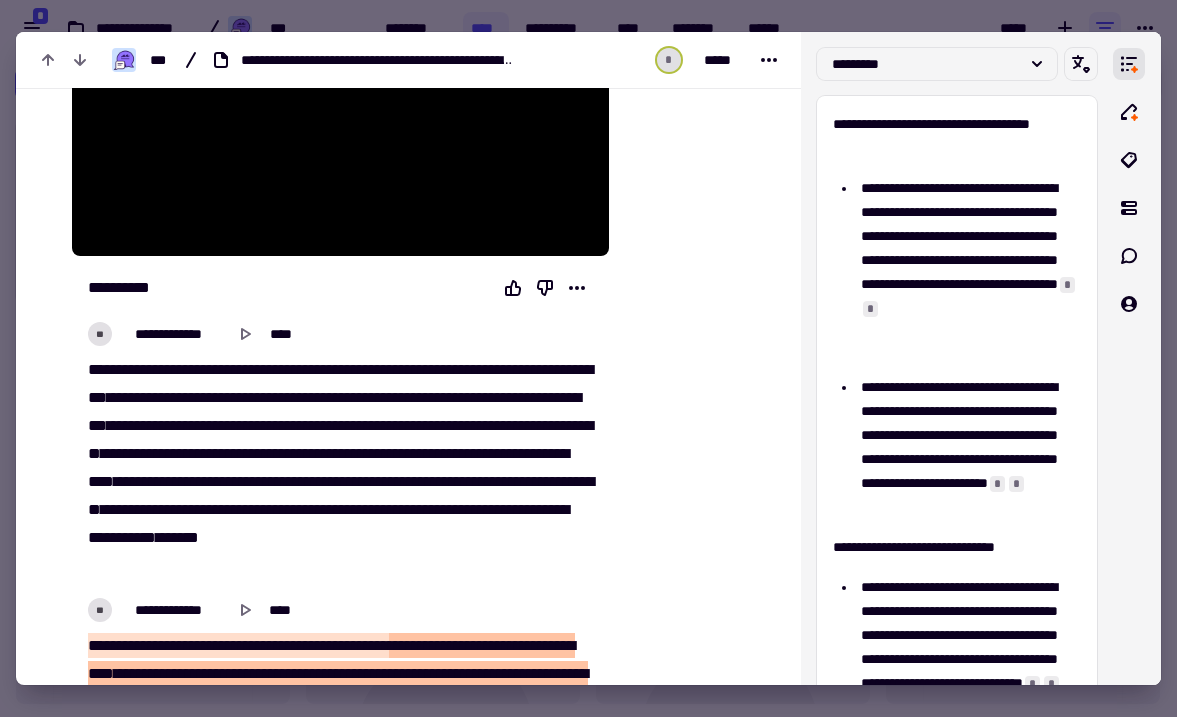 scroll, scrollTop: 441, scrollLeft: 0, axis: vertical 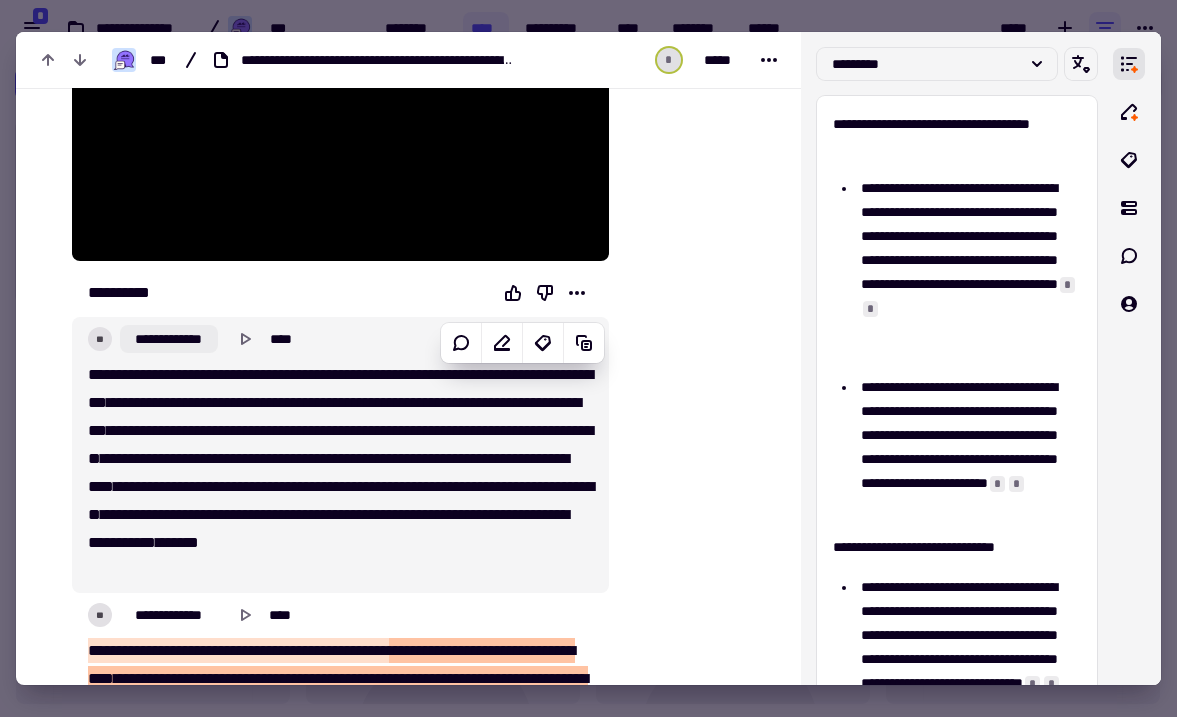 click on "**********" 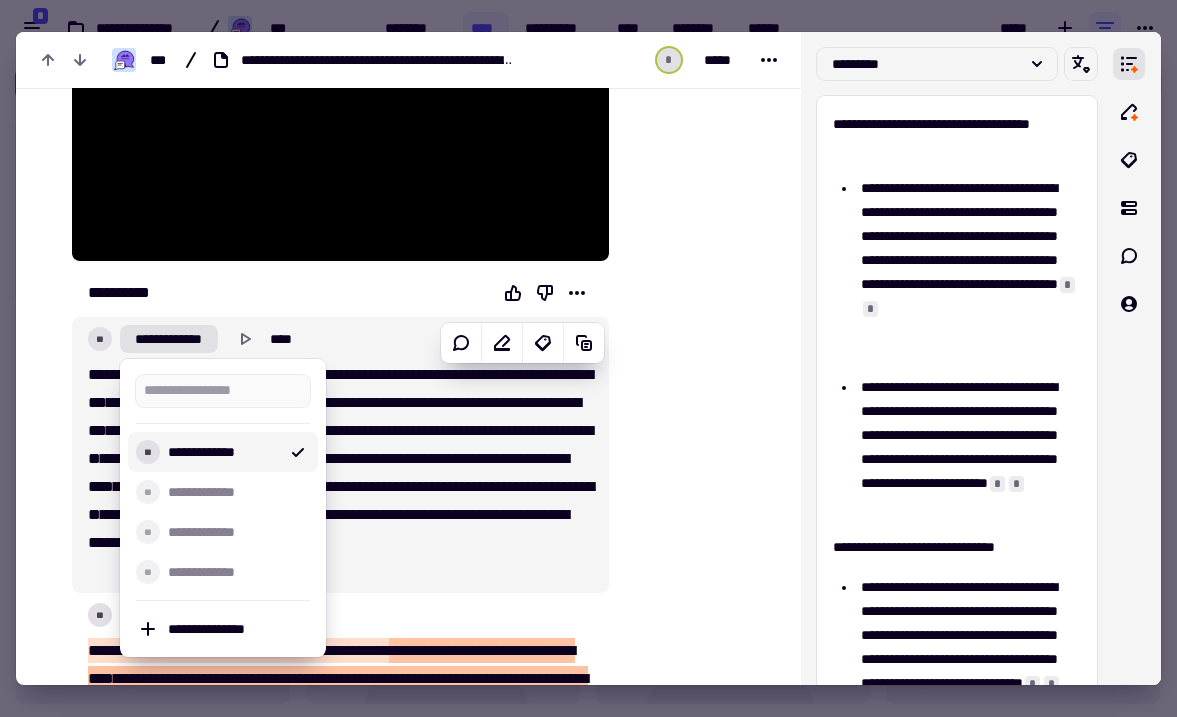 click on "**********" at bounding box center (223, 452) 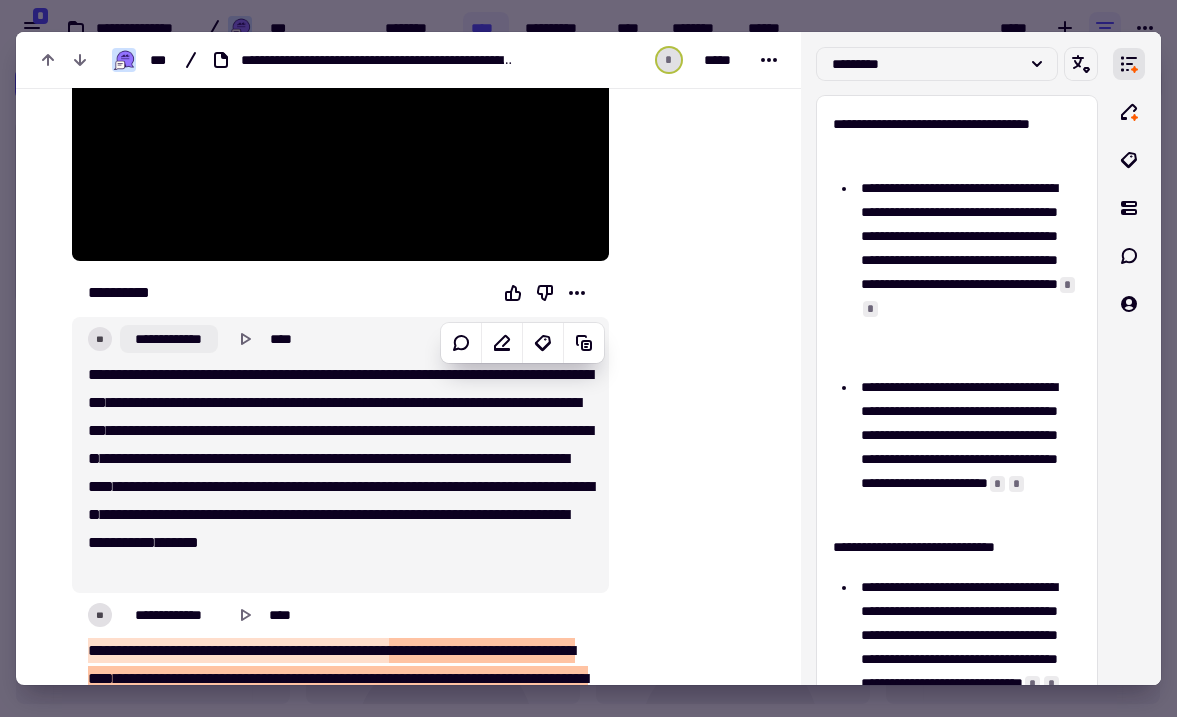 click on "**********" 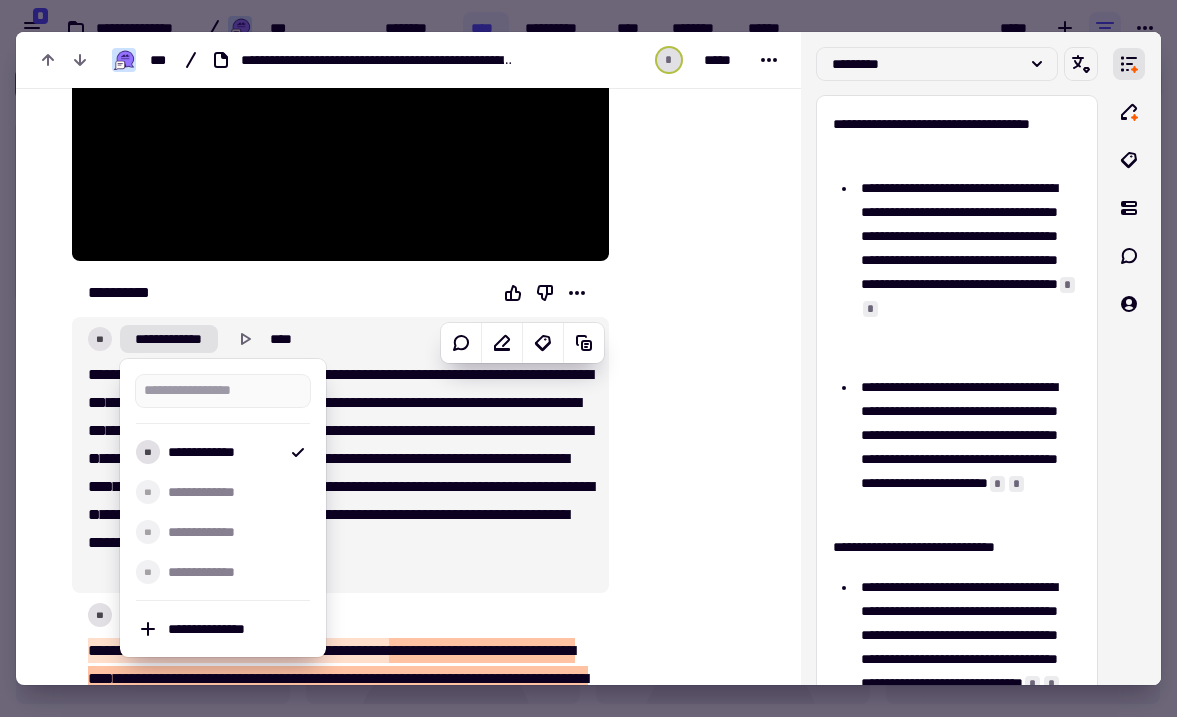 click on "**********" at bounding box center [340, 473] 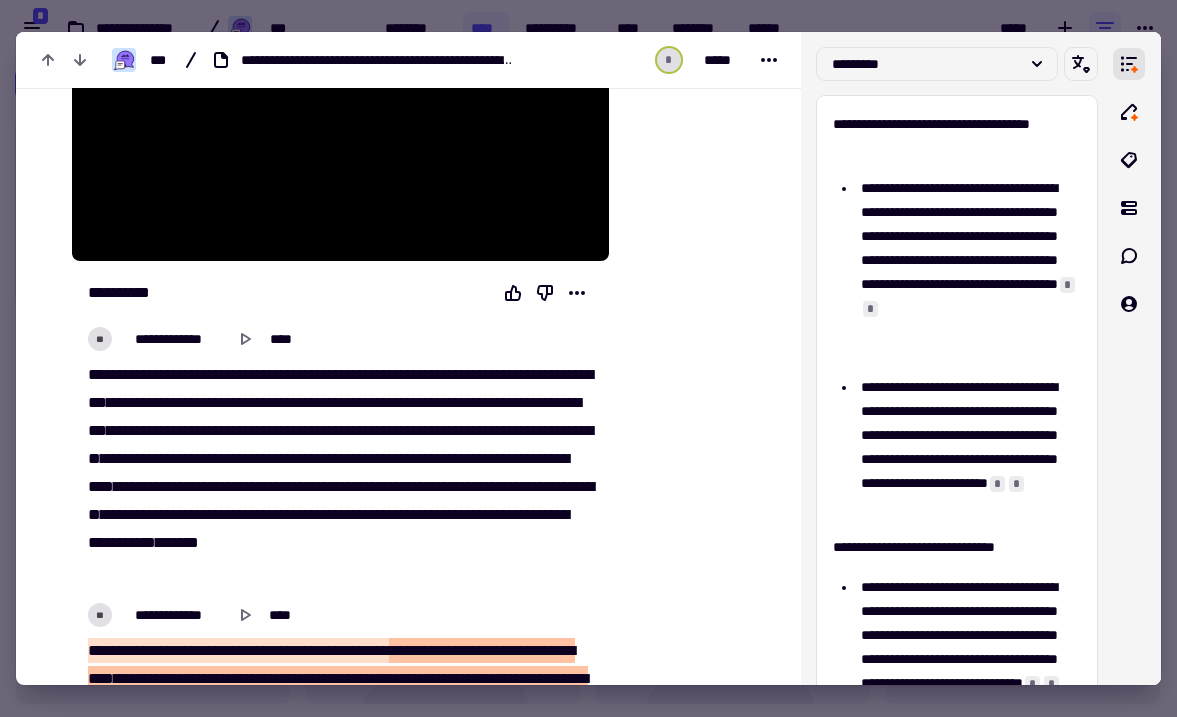 type on "*****" 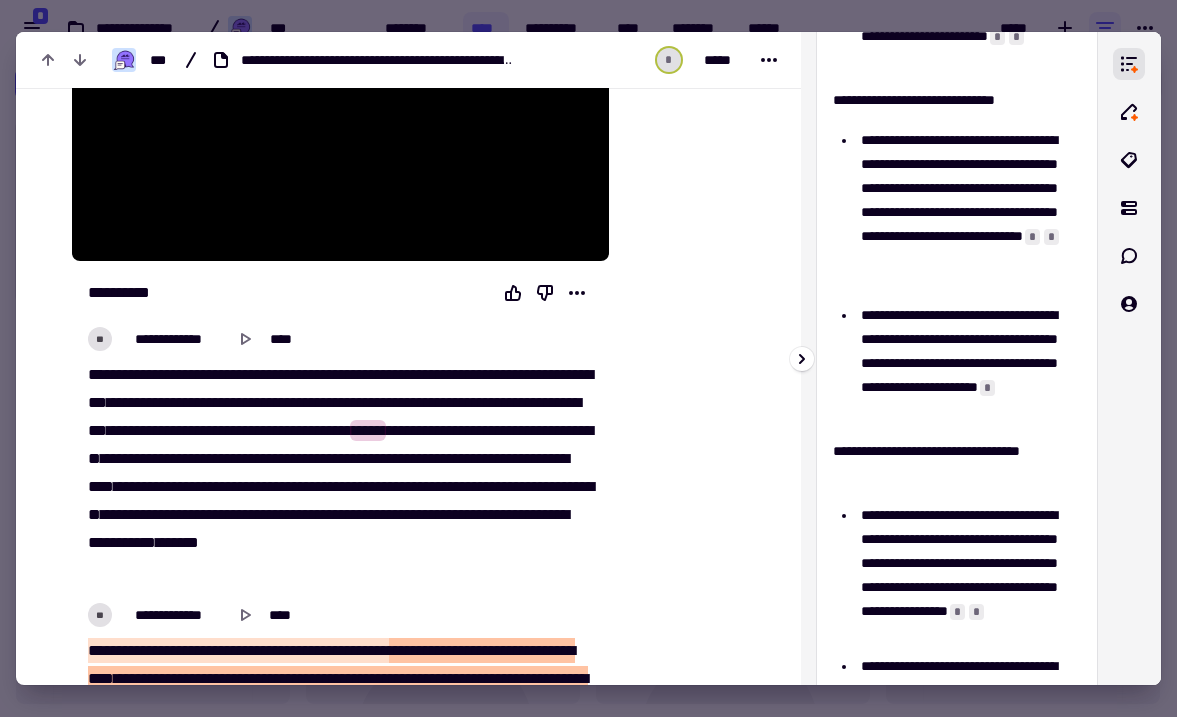 scroll, scrollTop: 453, scrollLeft: 0, axis: vertical 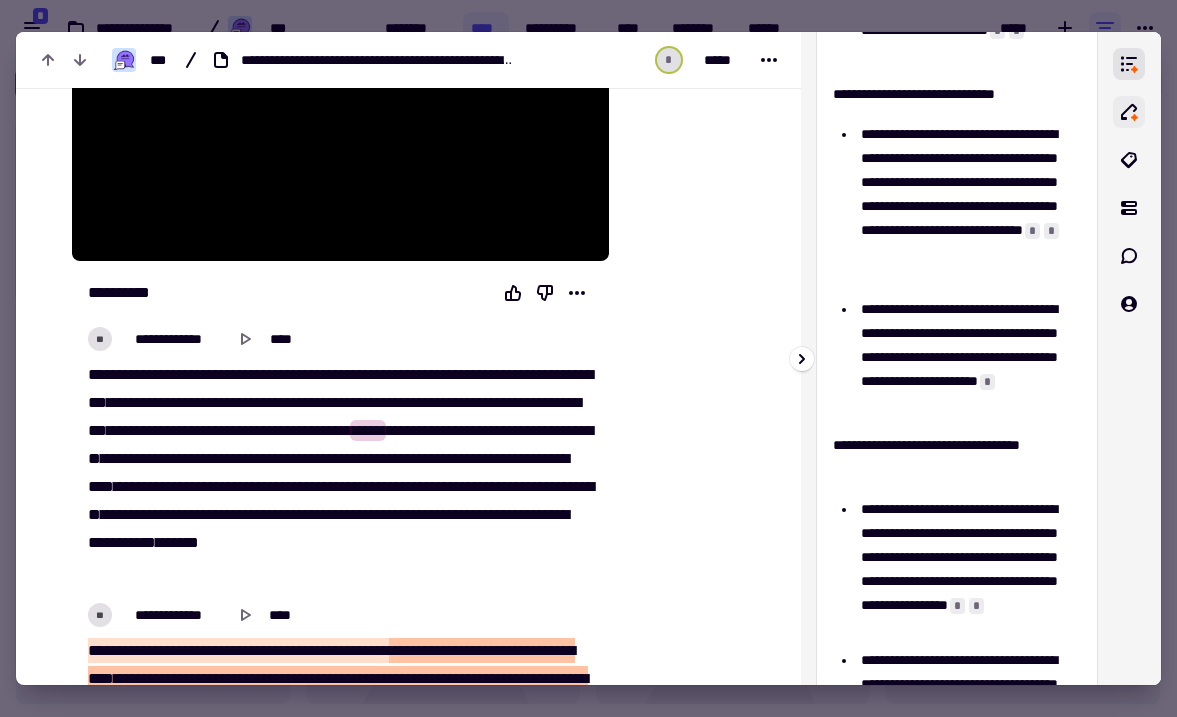 click 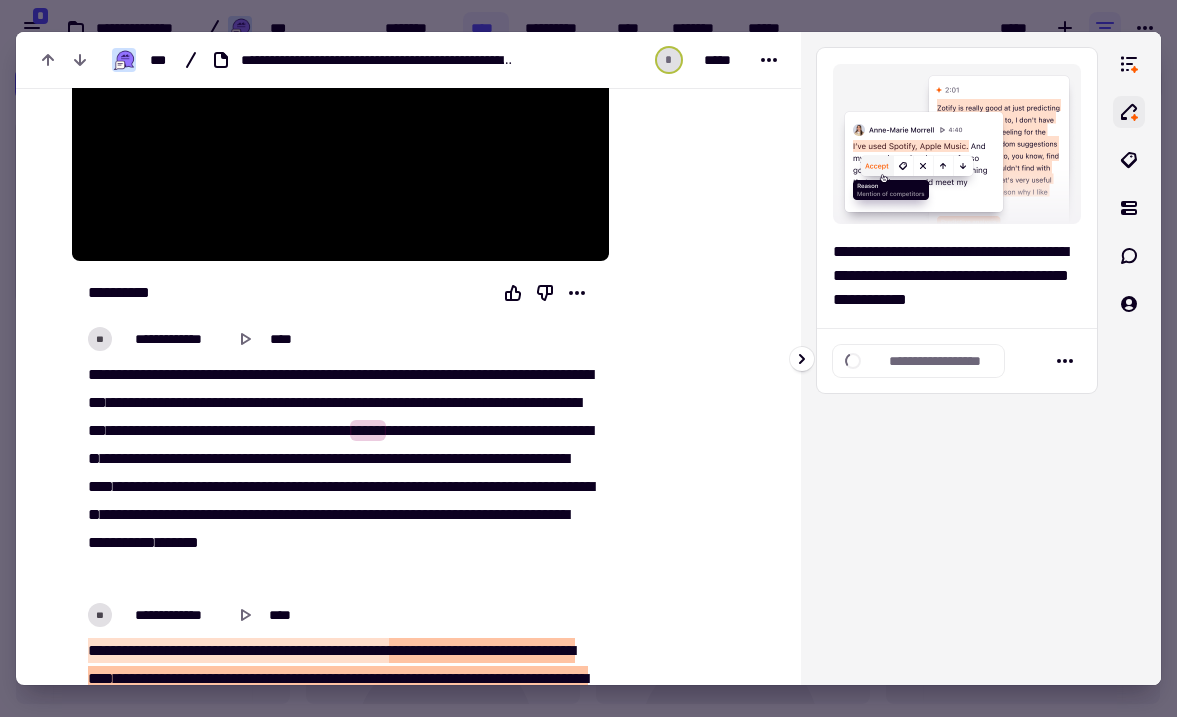 scroll, scrollTop: 0, scrollLeft: 0, axis: both 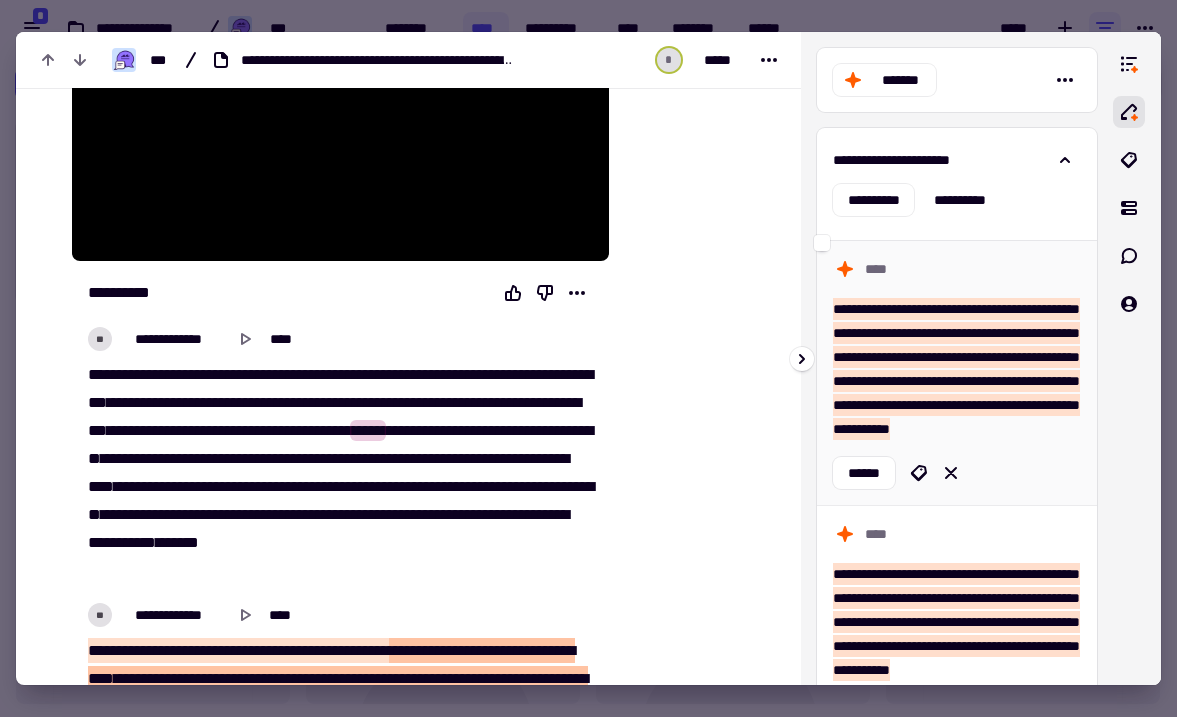 click on "****" at bounding box center [957, 269] 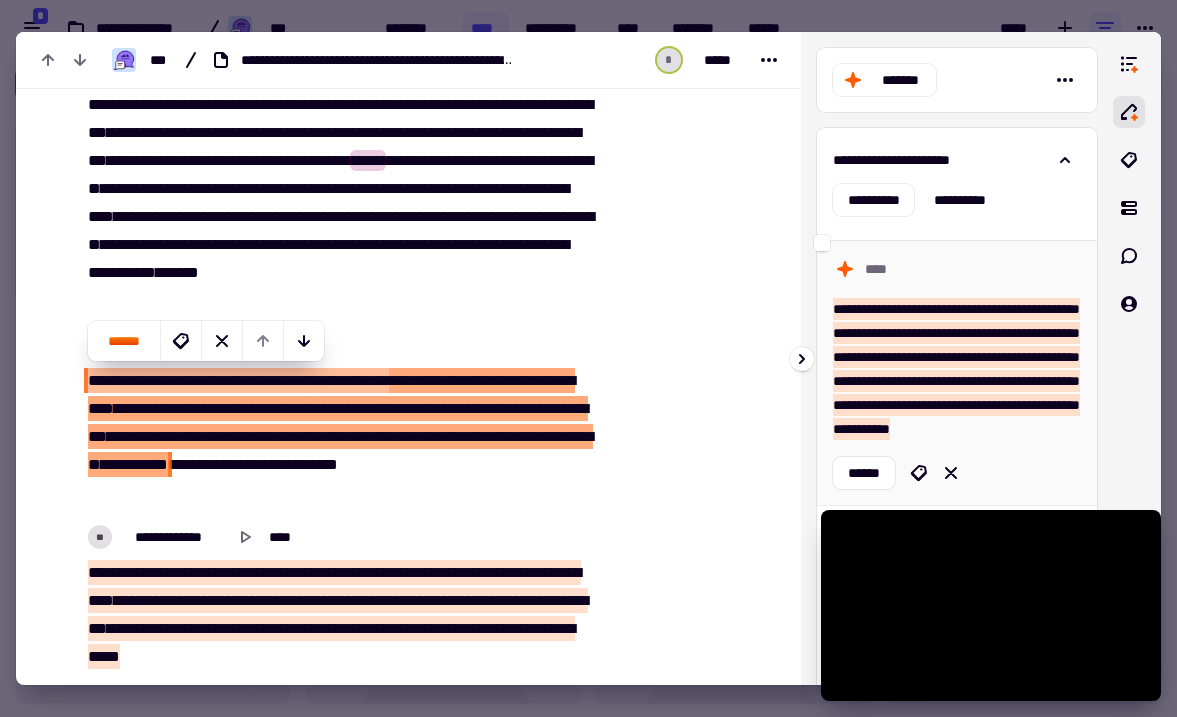 scroll, scrollTop: 717, scrollLeft: 0, axis: vertical 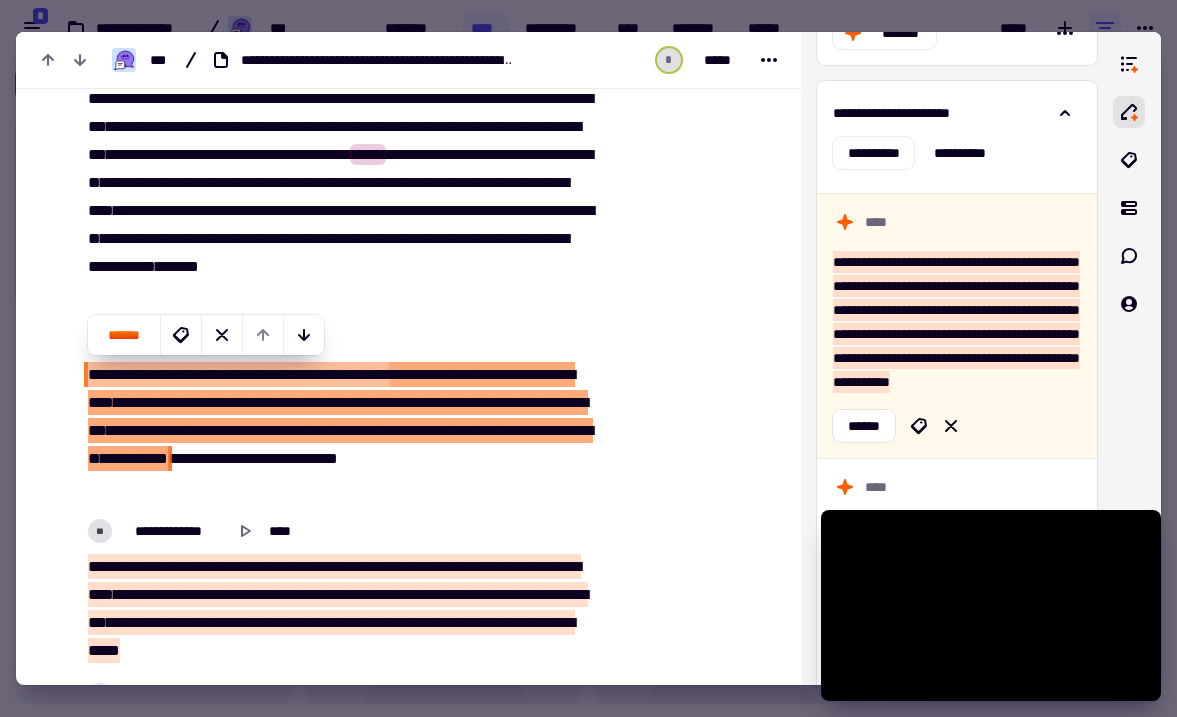click on "****" at bounding box center (570, 402) 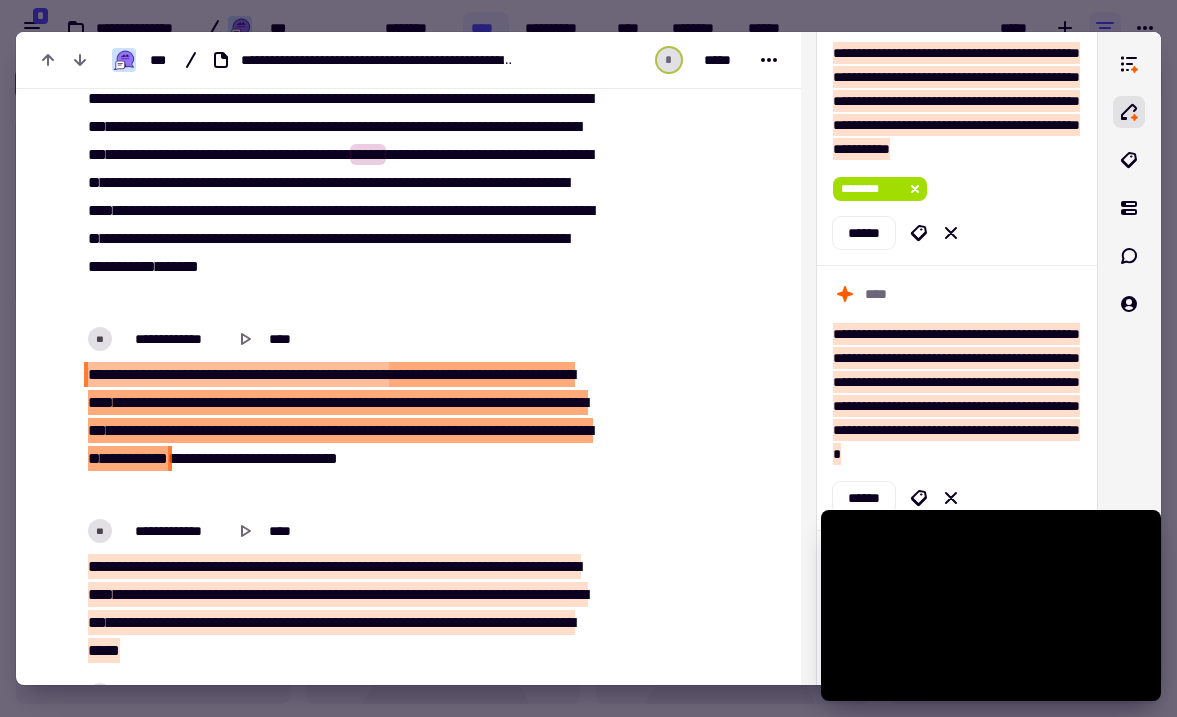 click on "****" at bounding box center [149, 374] 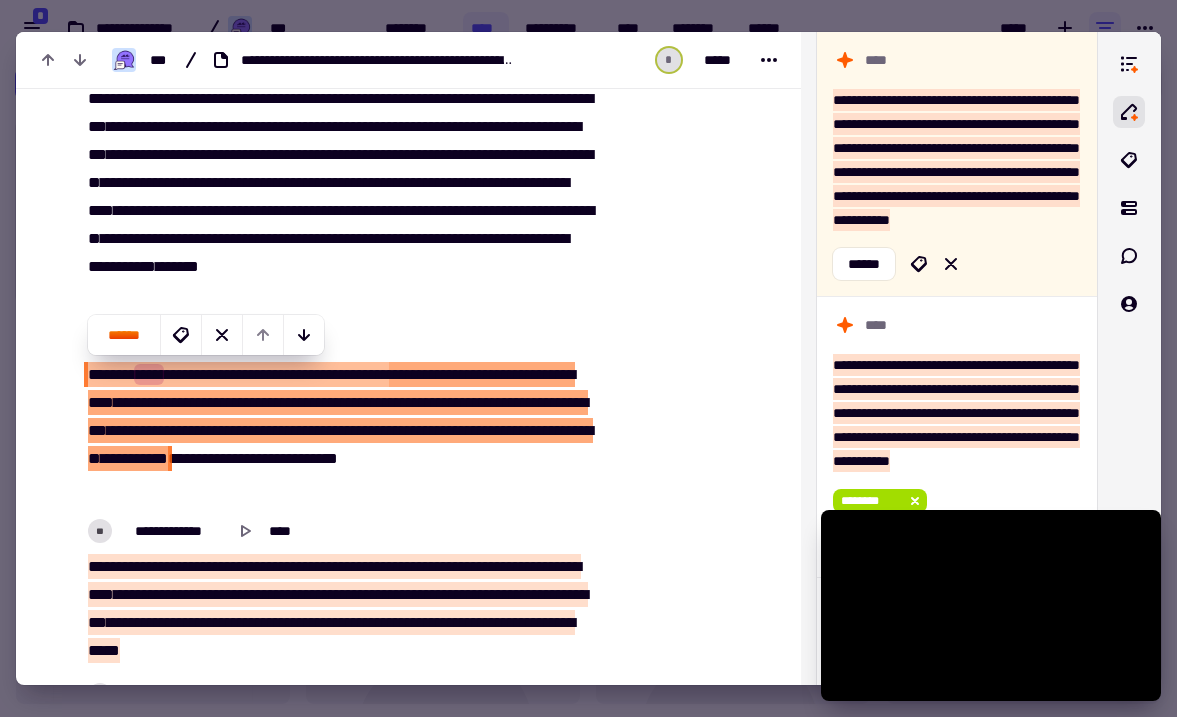 scroll, scrollTop: 208, scrollLeft: 0, axis: vertical 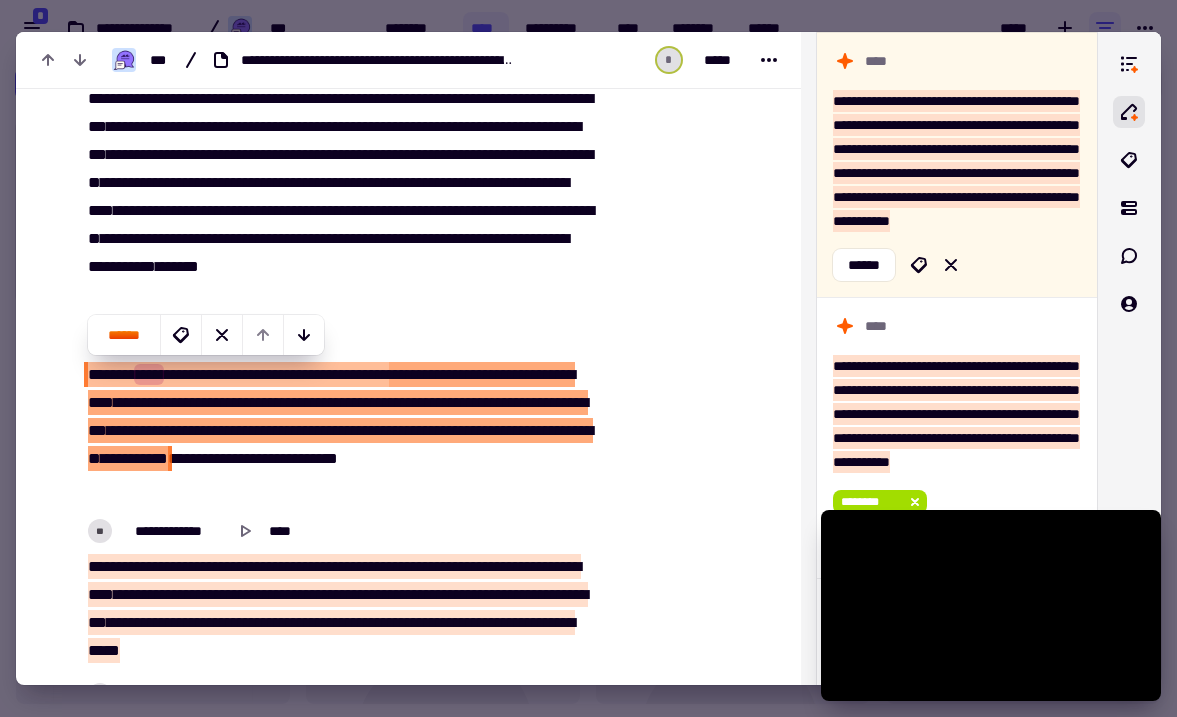 click on "**********" at bounding box center [340, 339] 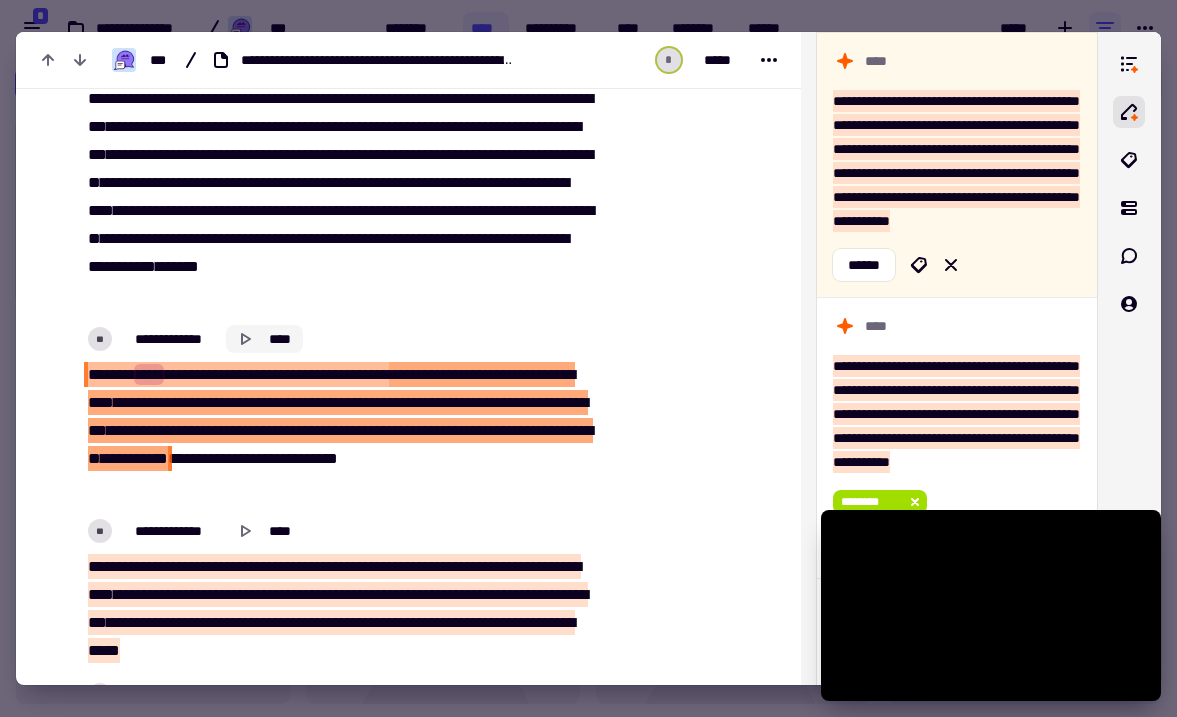 click 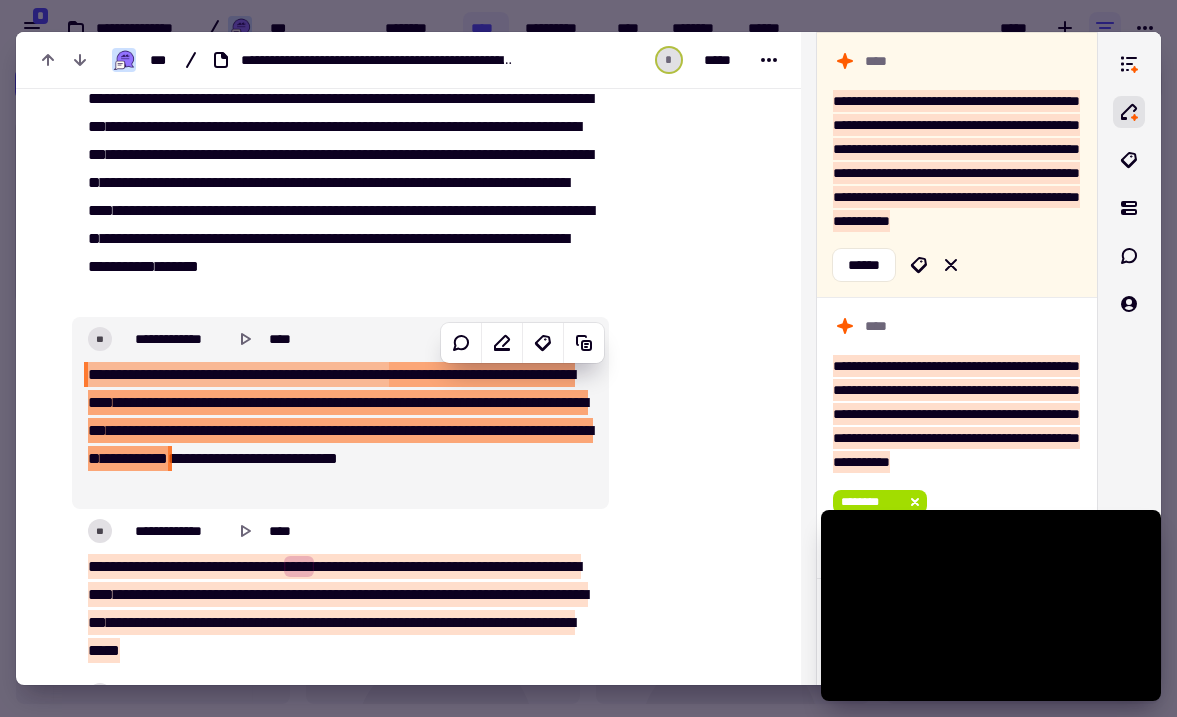 type on "*****" 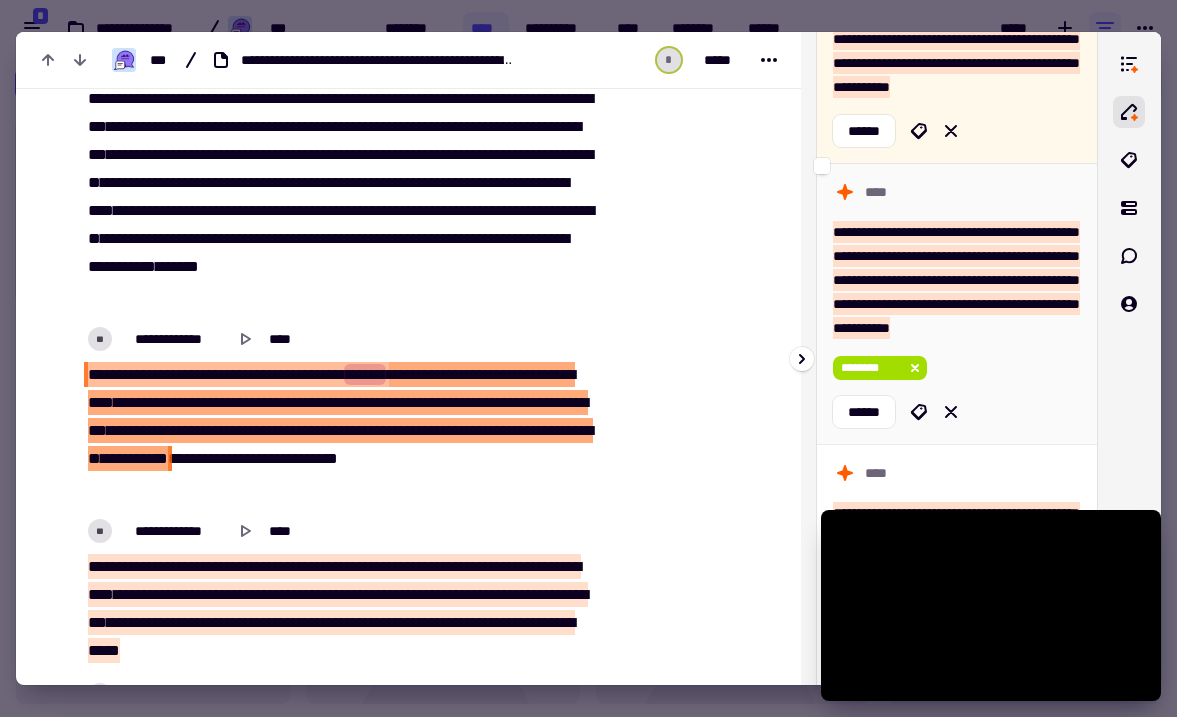 scroll, scrollTop: 341, scrollLeft: 0, axis: vertical 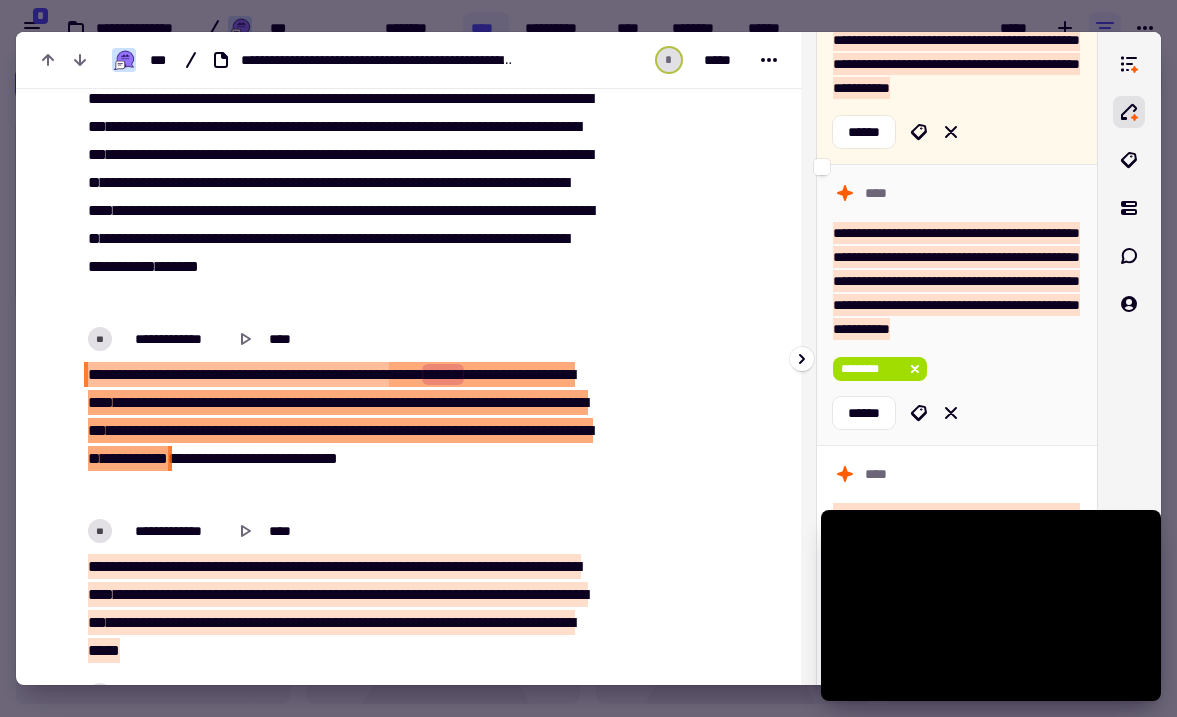 click on "**********" at bounding box center (956, 281) 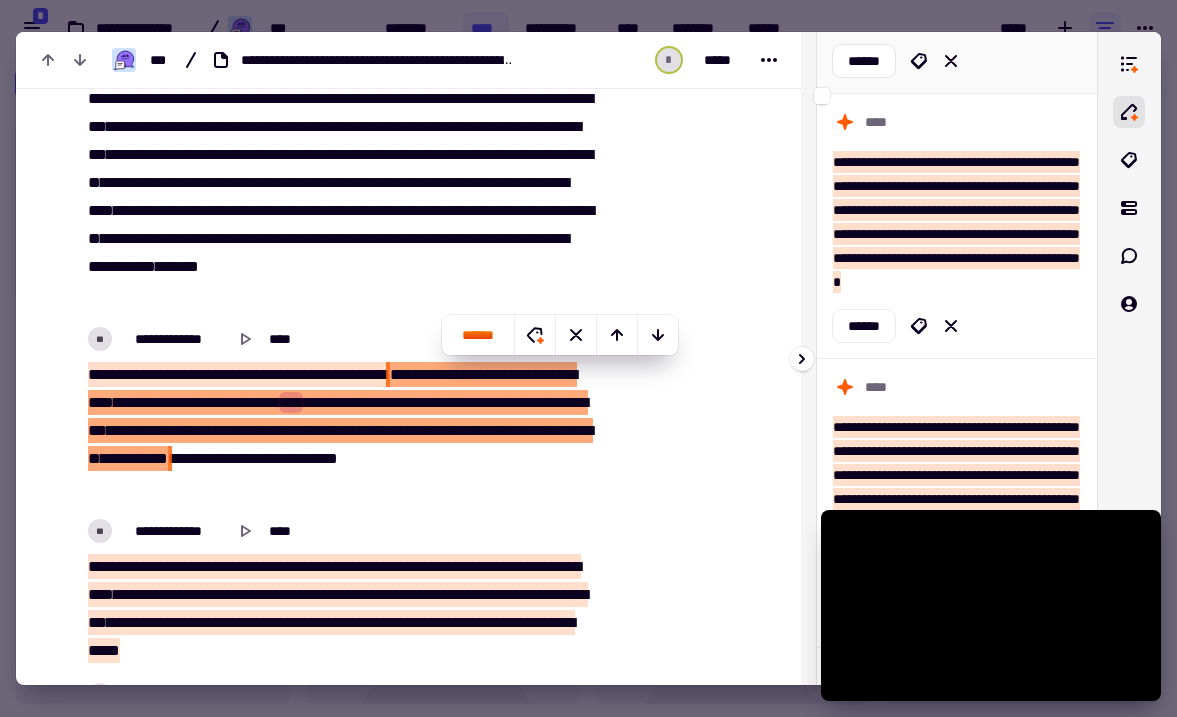 scroll, scrollTop: 691, scrollLeft: 0, axis: vertical 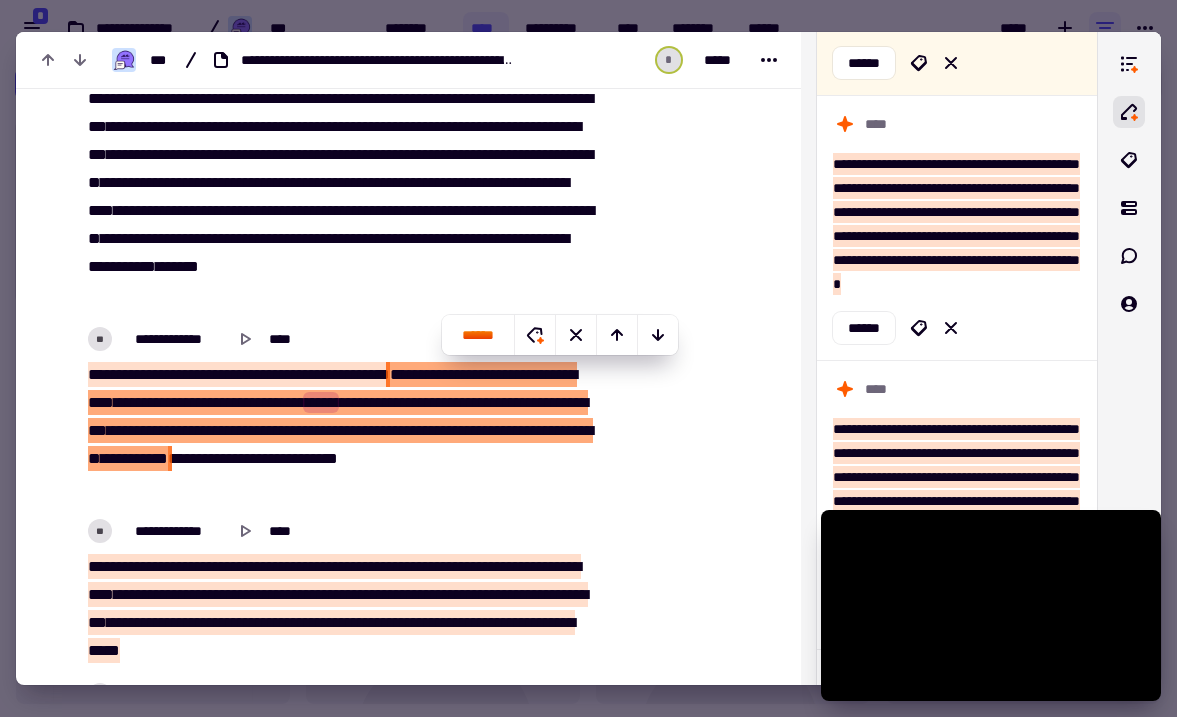 type on "*****" 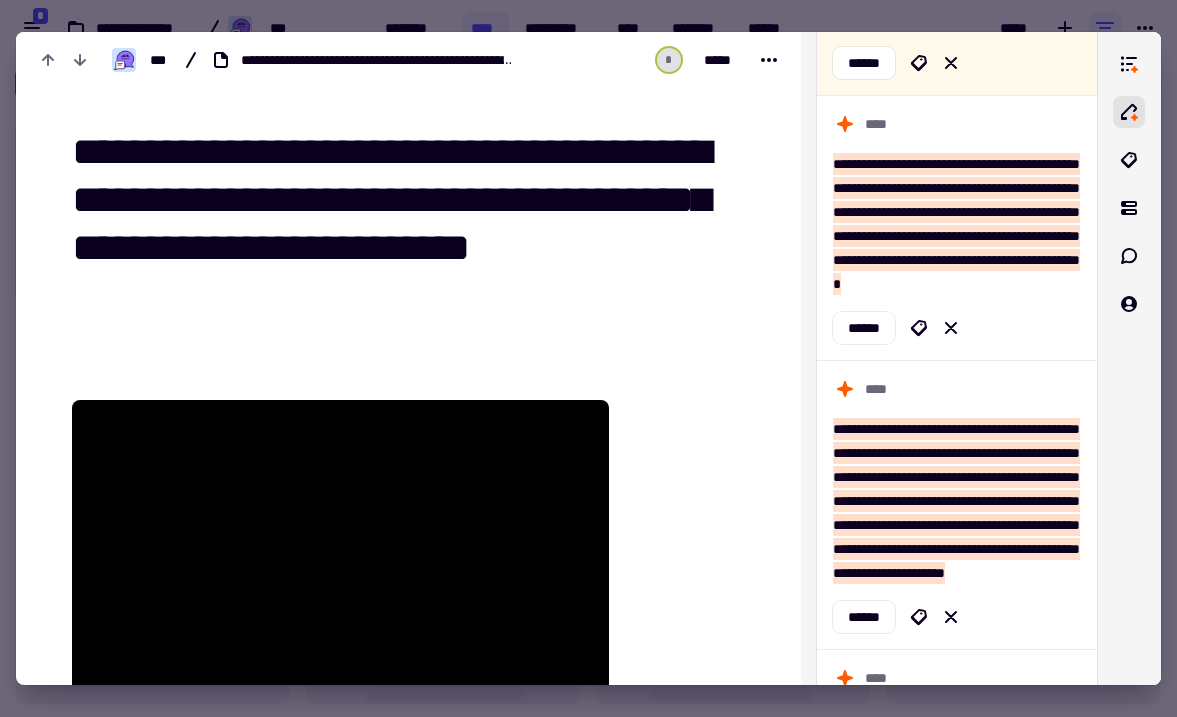 type on "*****" 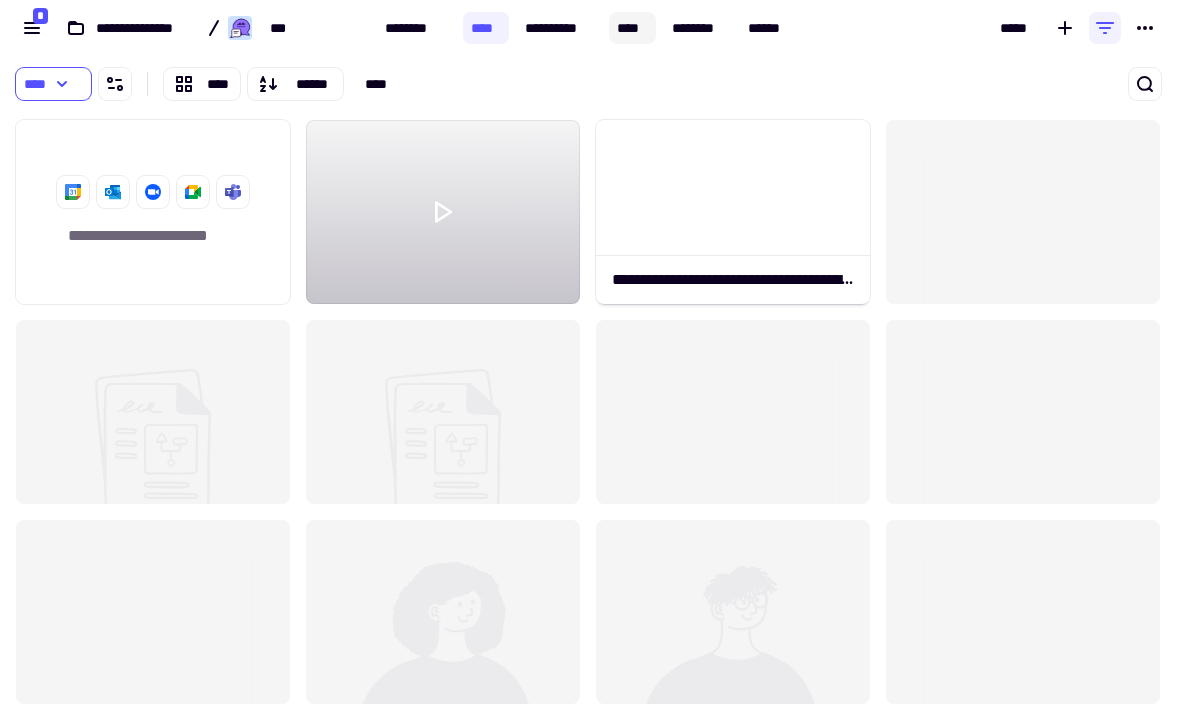 click on "****" 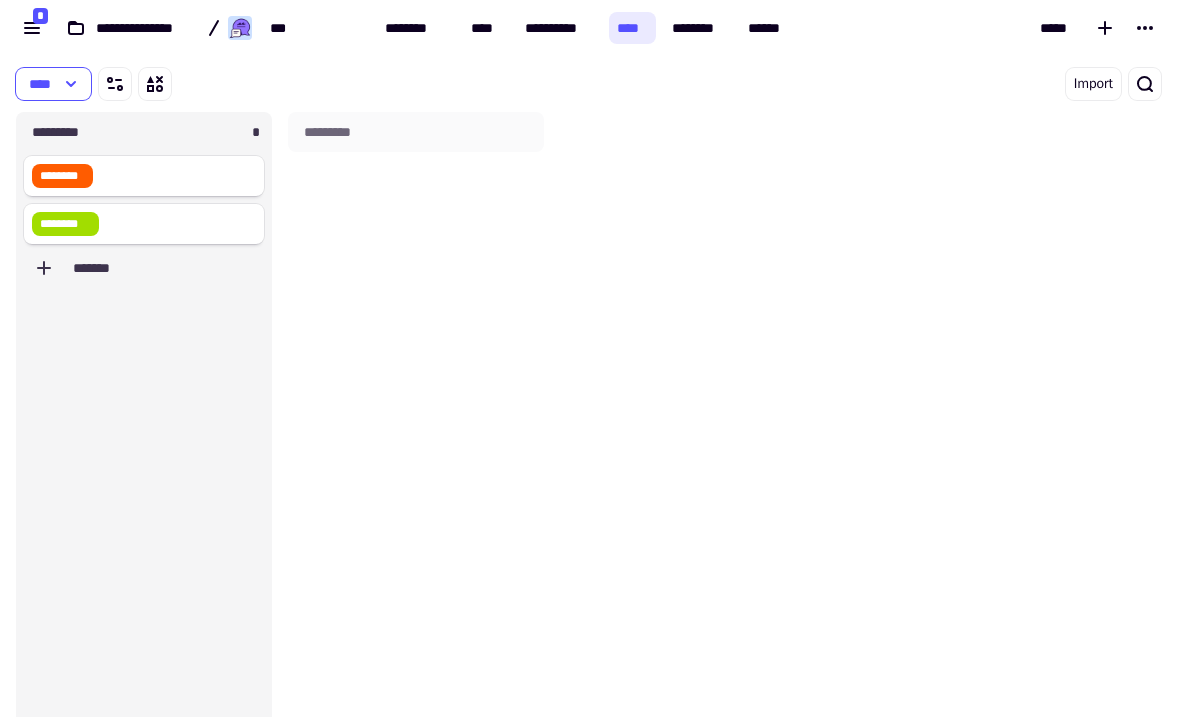 scroll, scrollTop: 1, scrollLeft: 1, axis: both 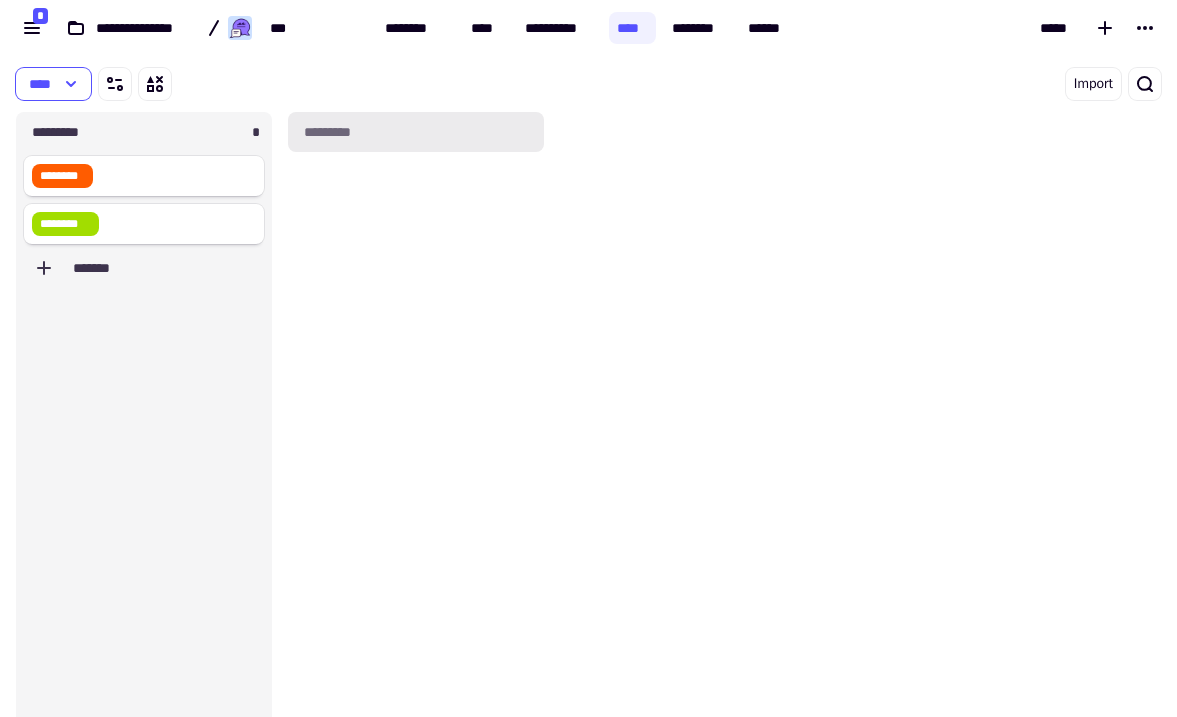 click on "*********" at bounding box center (416, 132) 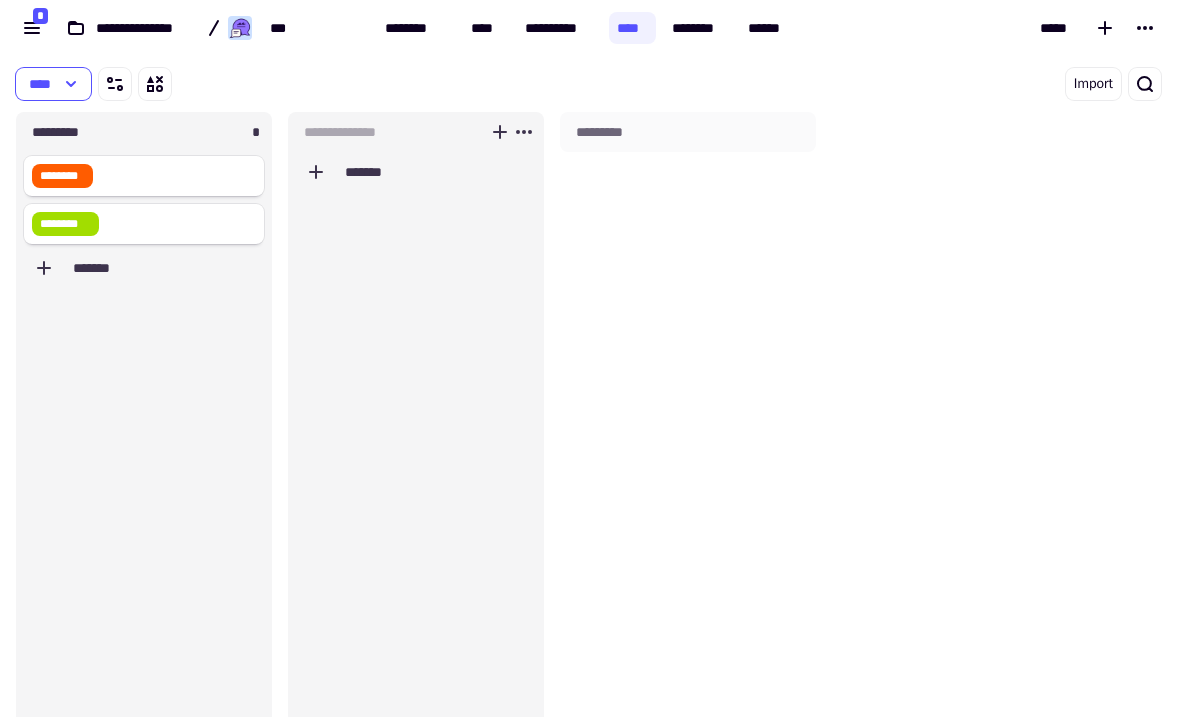 scroll, scrollTop: 1, scrollLeft: 1, axis: both 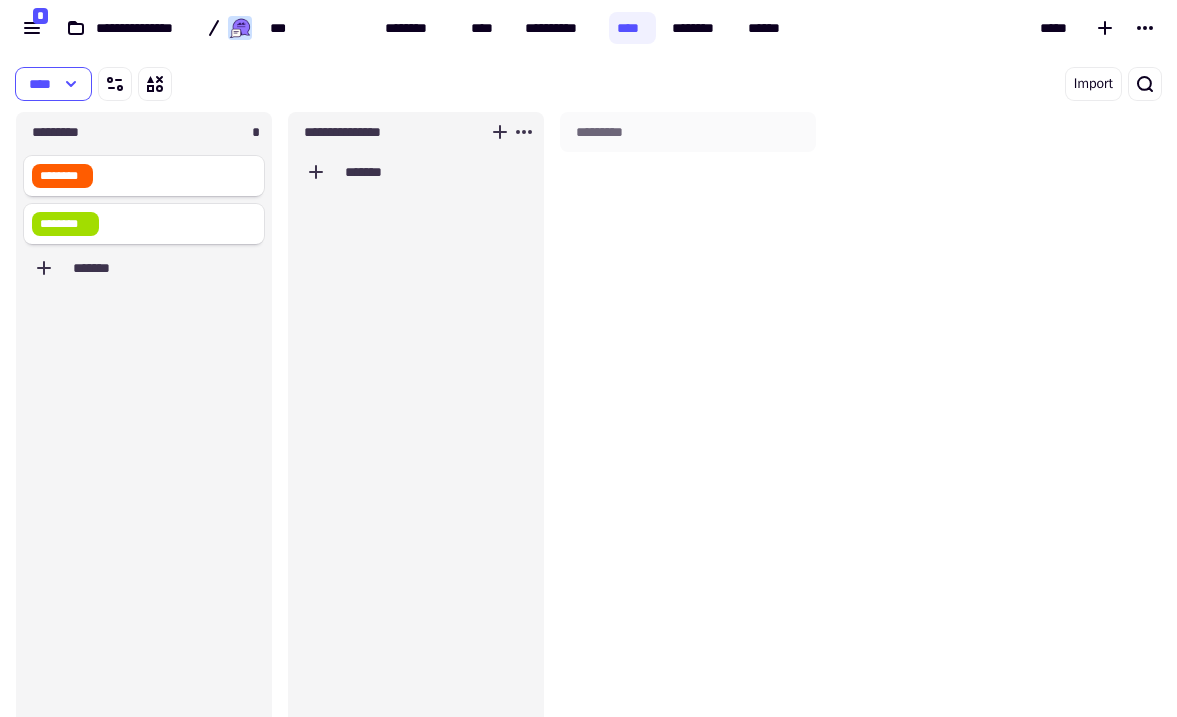 type on "**********" 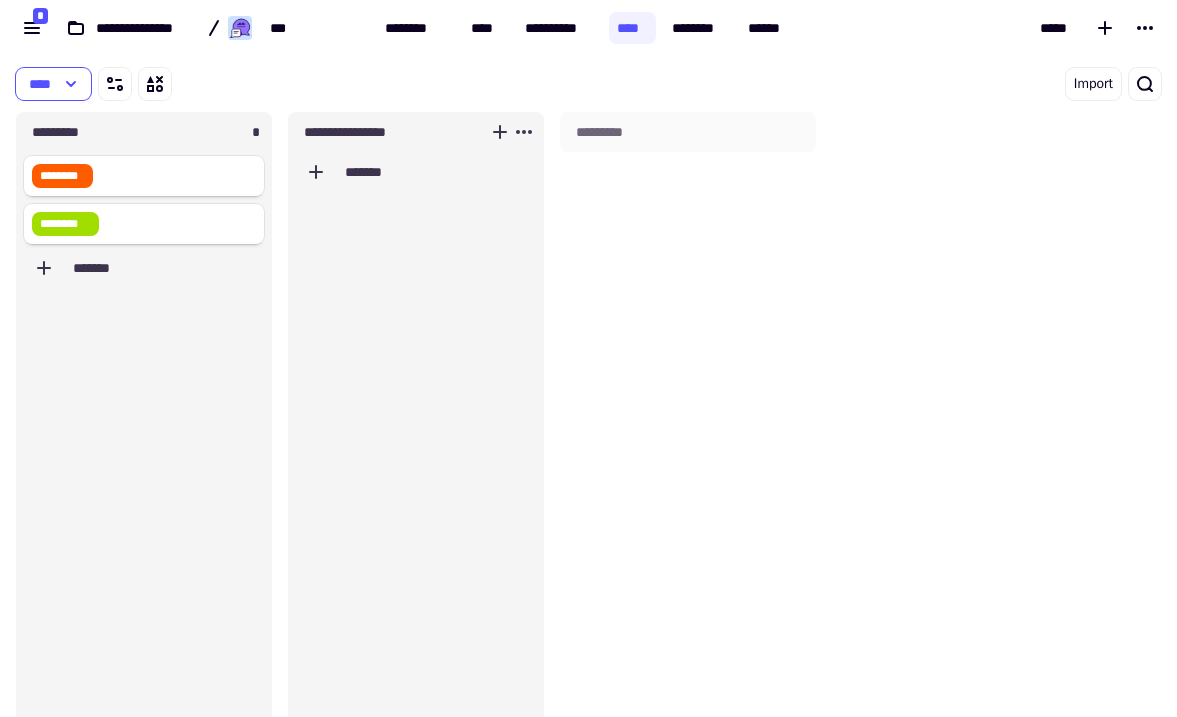 click on "*******" 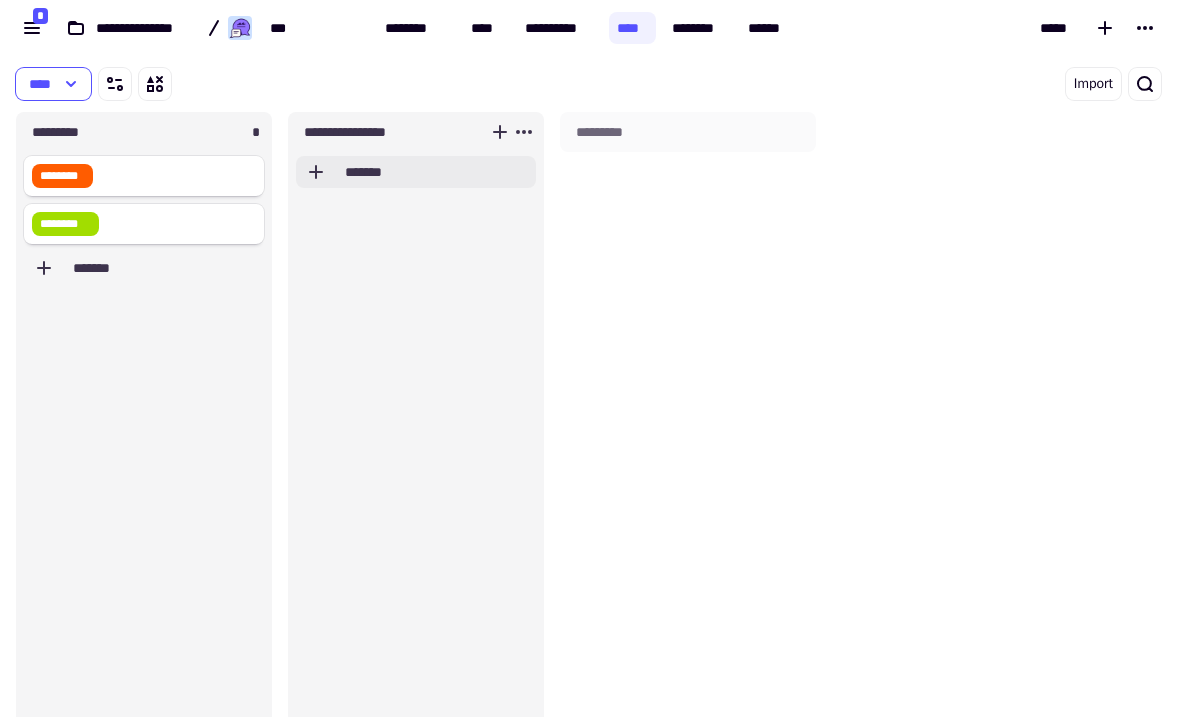 click on "*******" 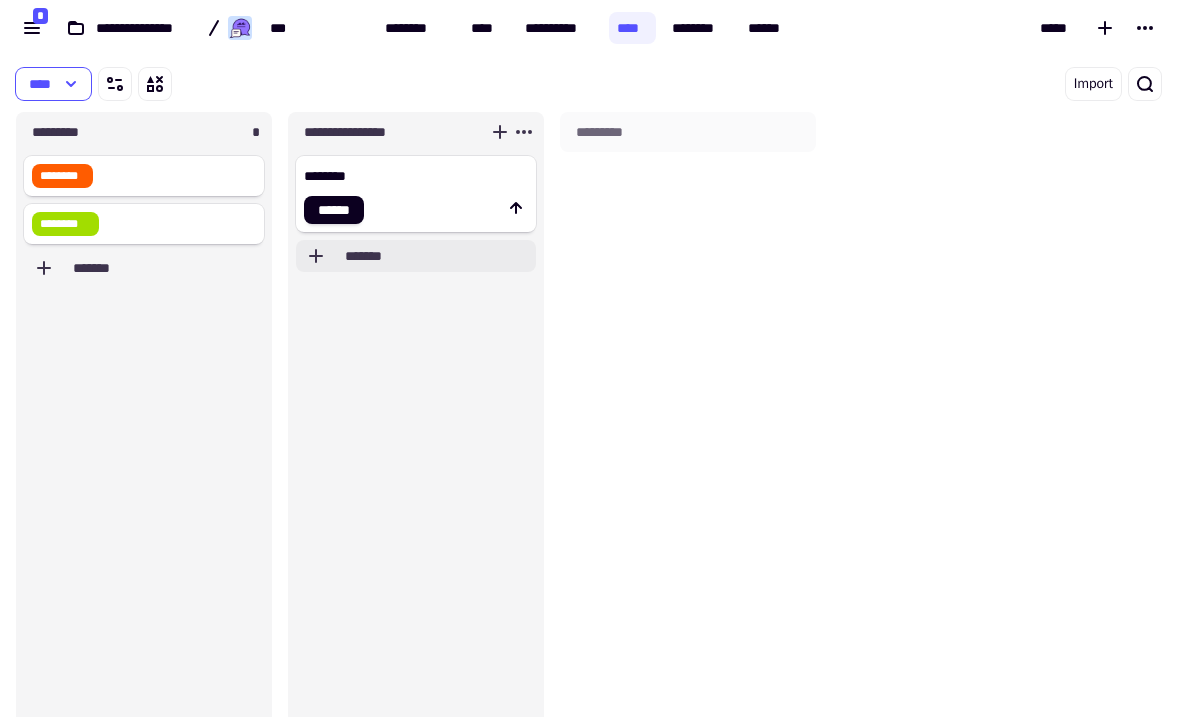type on "*********" 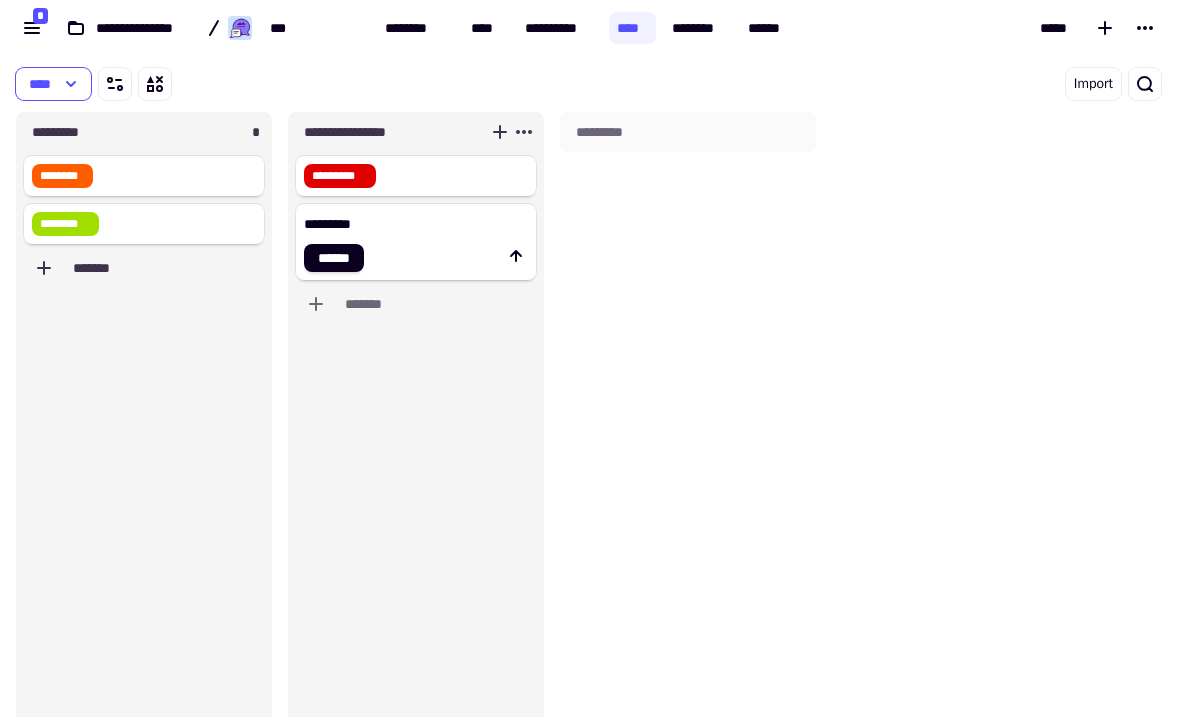 type on "**********" 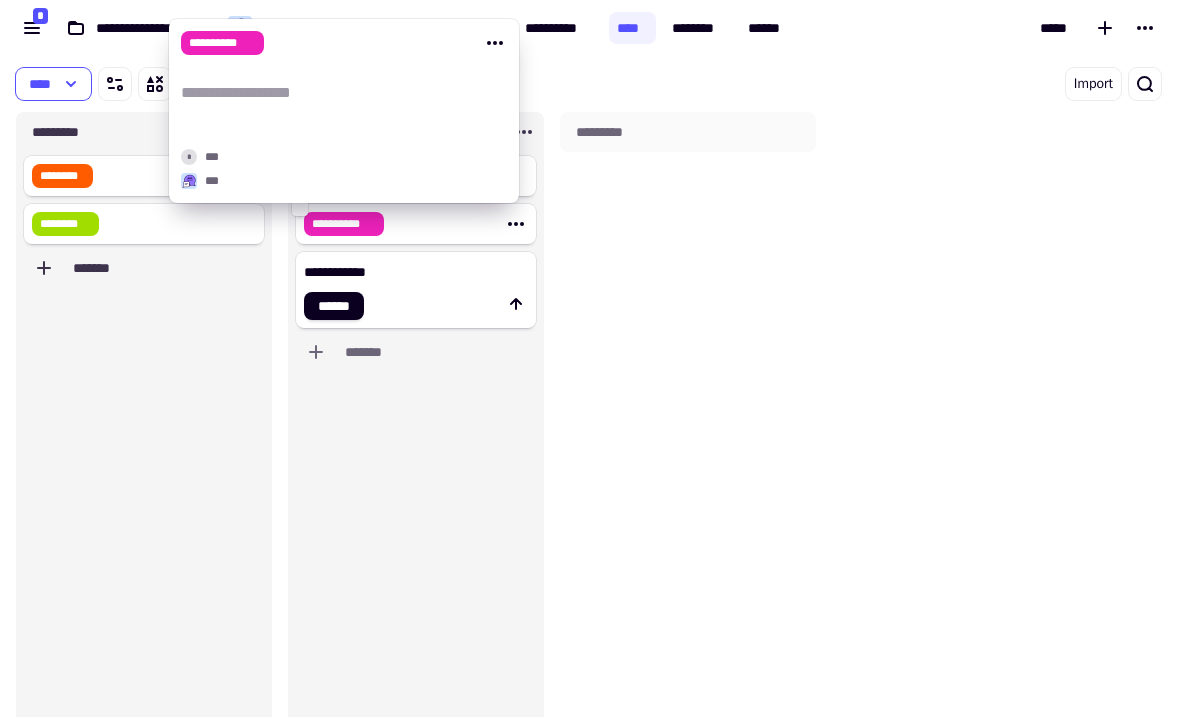 type on "**********" 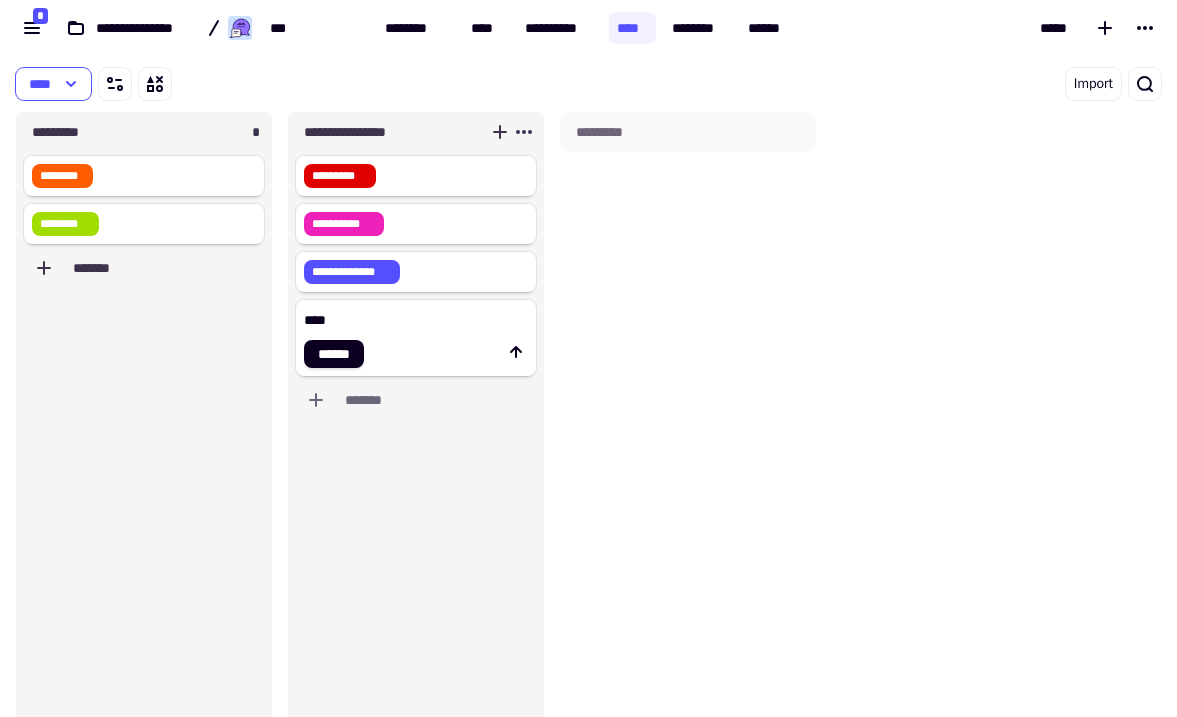 type on "*****" 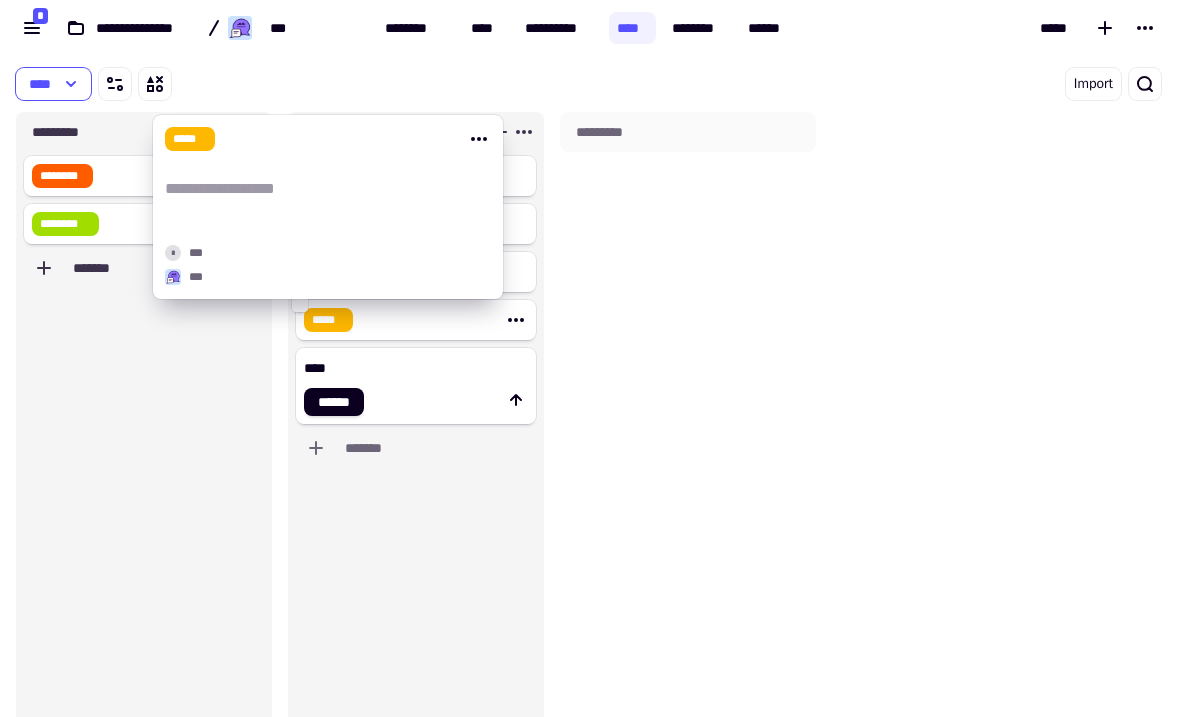 type on "*****" 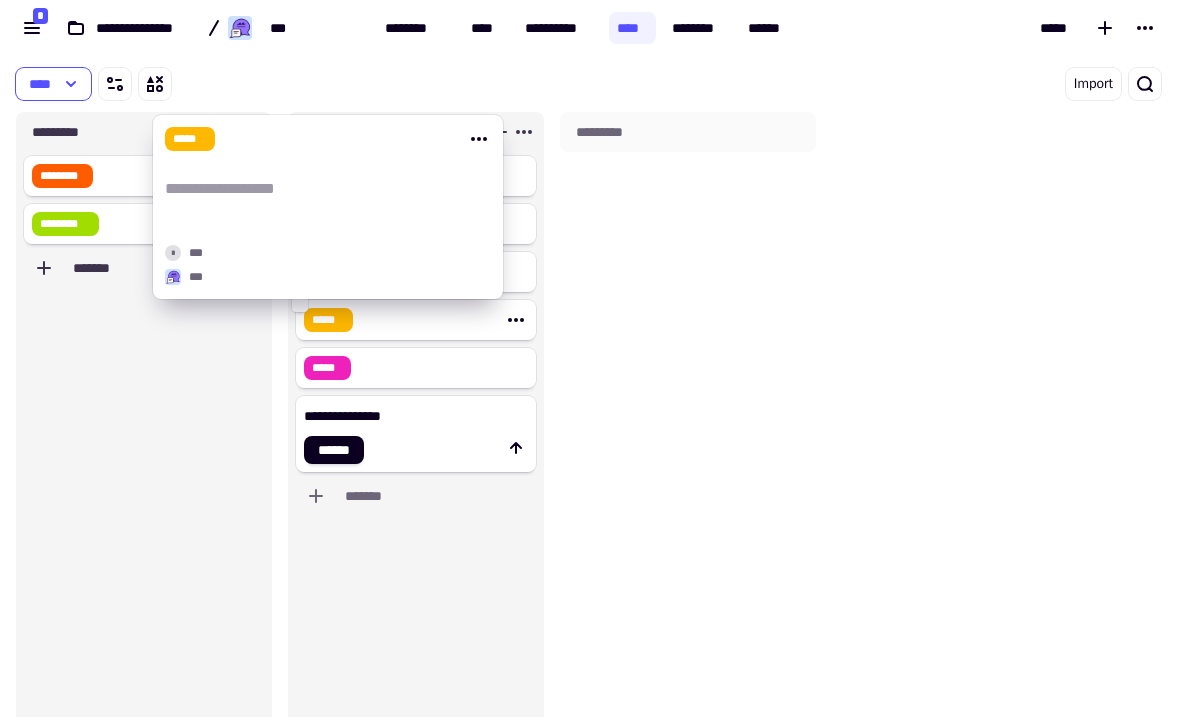 type on "**********" 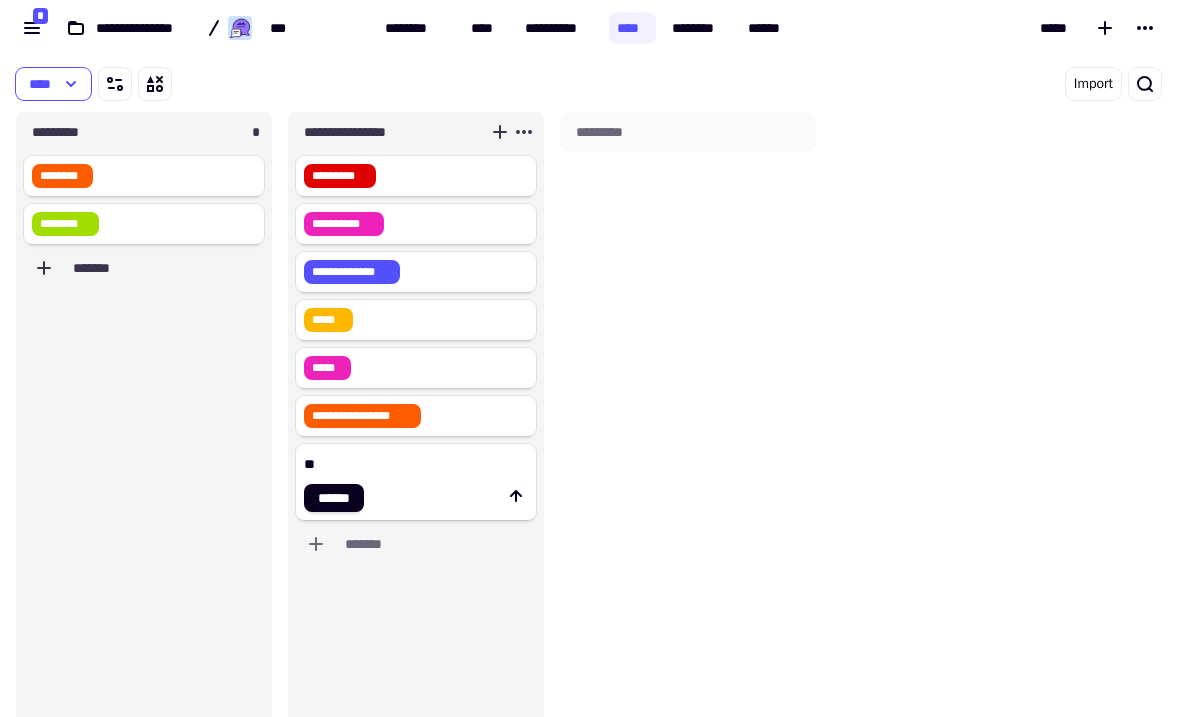 type on "*" 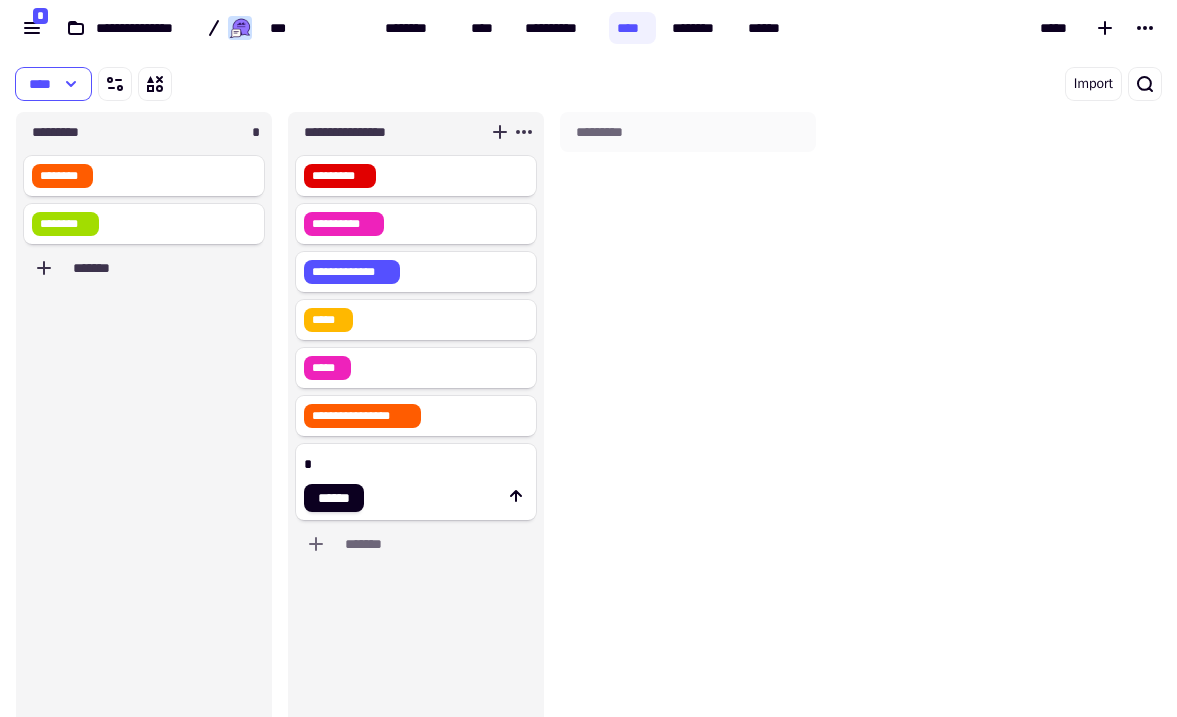 type 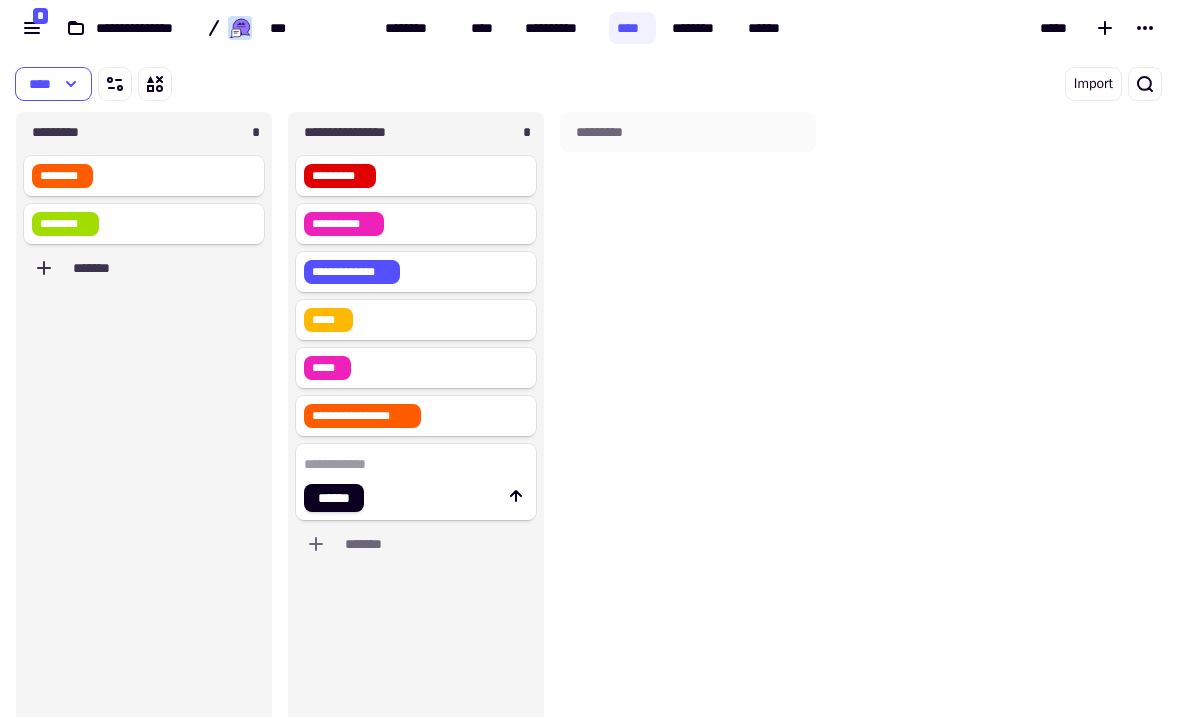 click on "*********" at bounding box center (688, 434) 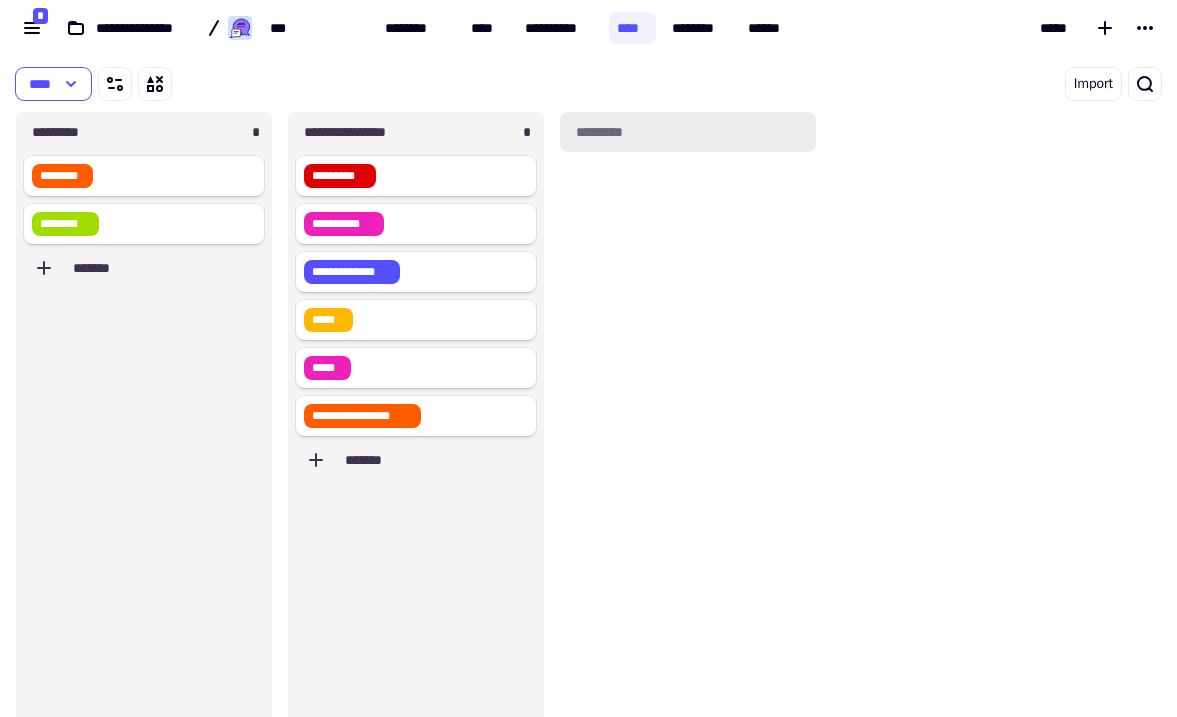 click on "*********" at bounding box center [688, 132] 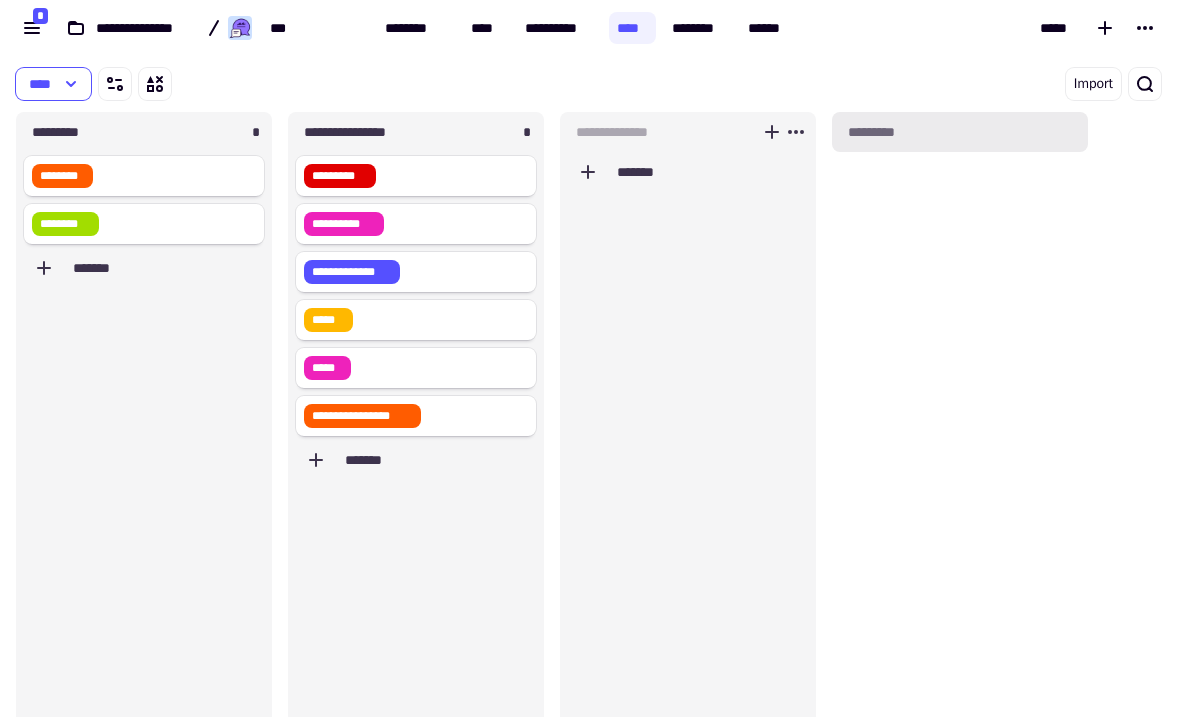 scroll, scrollTop: 1, scrollLeft: 1, axis: both 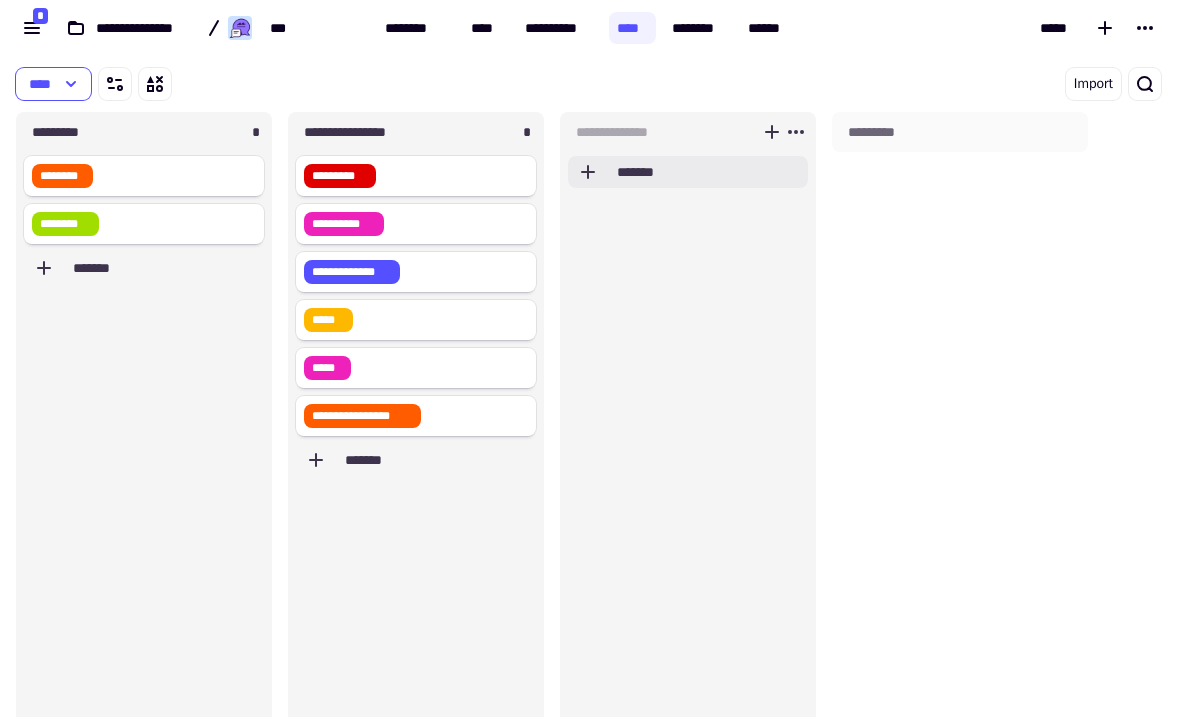 click on "*******" 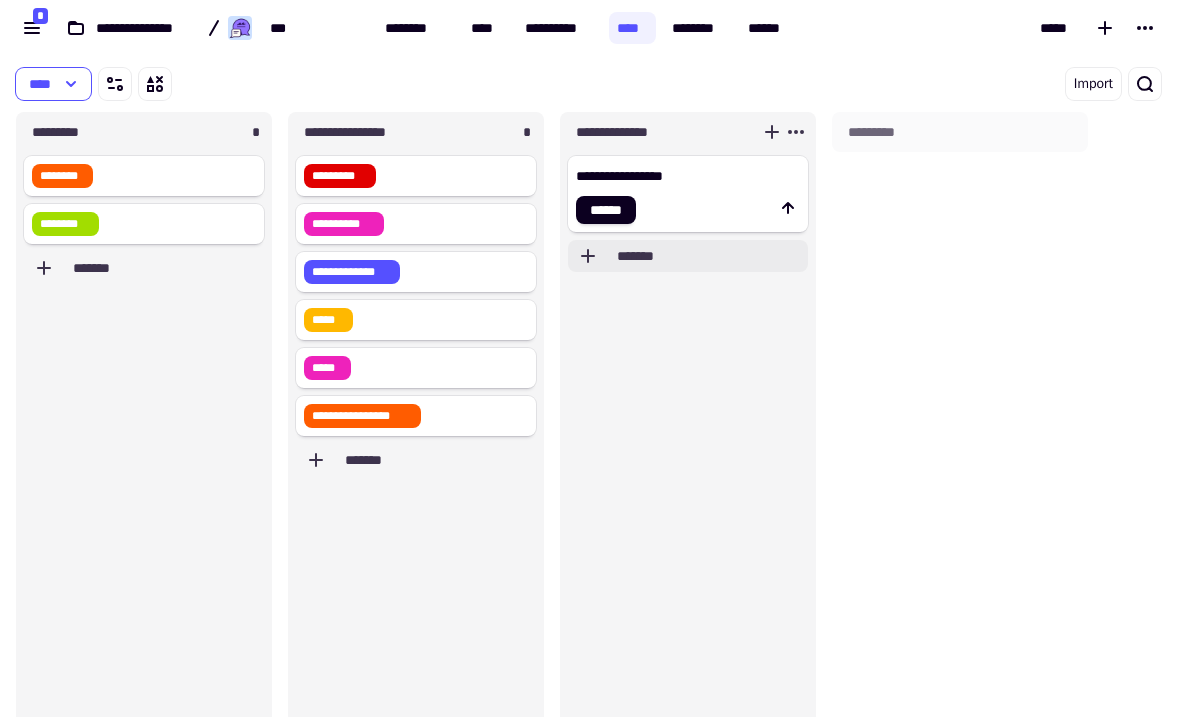 click on "**********" 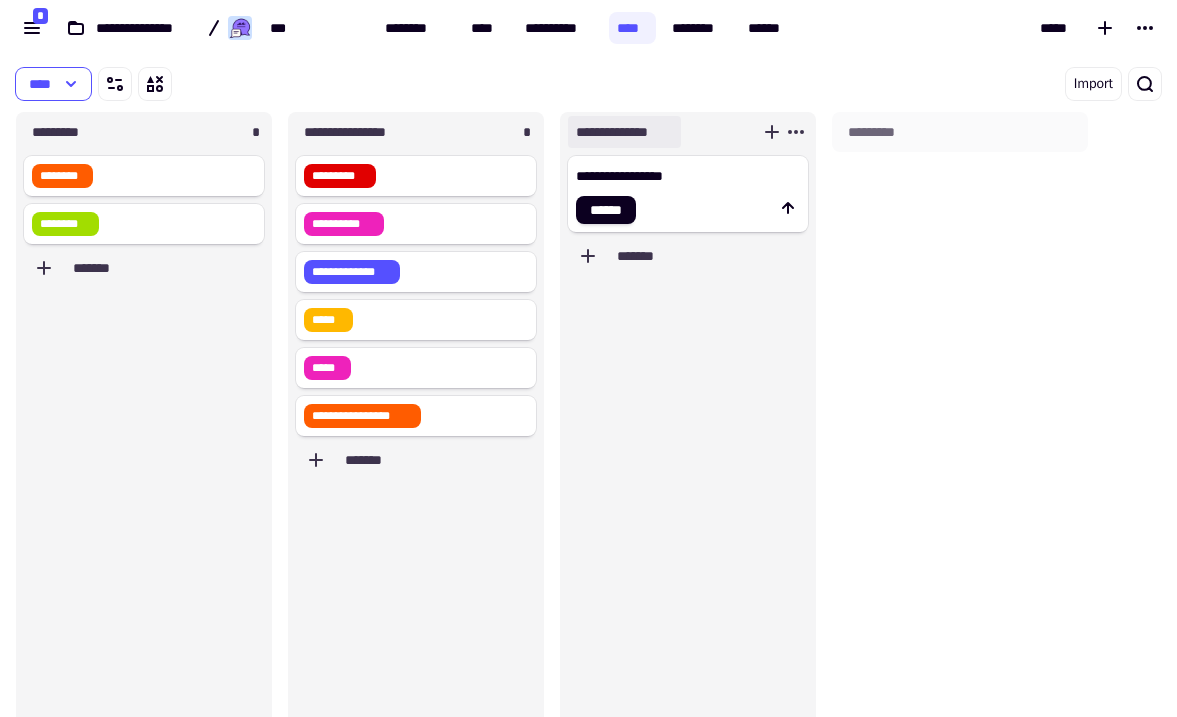 type on "**********" 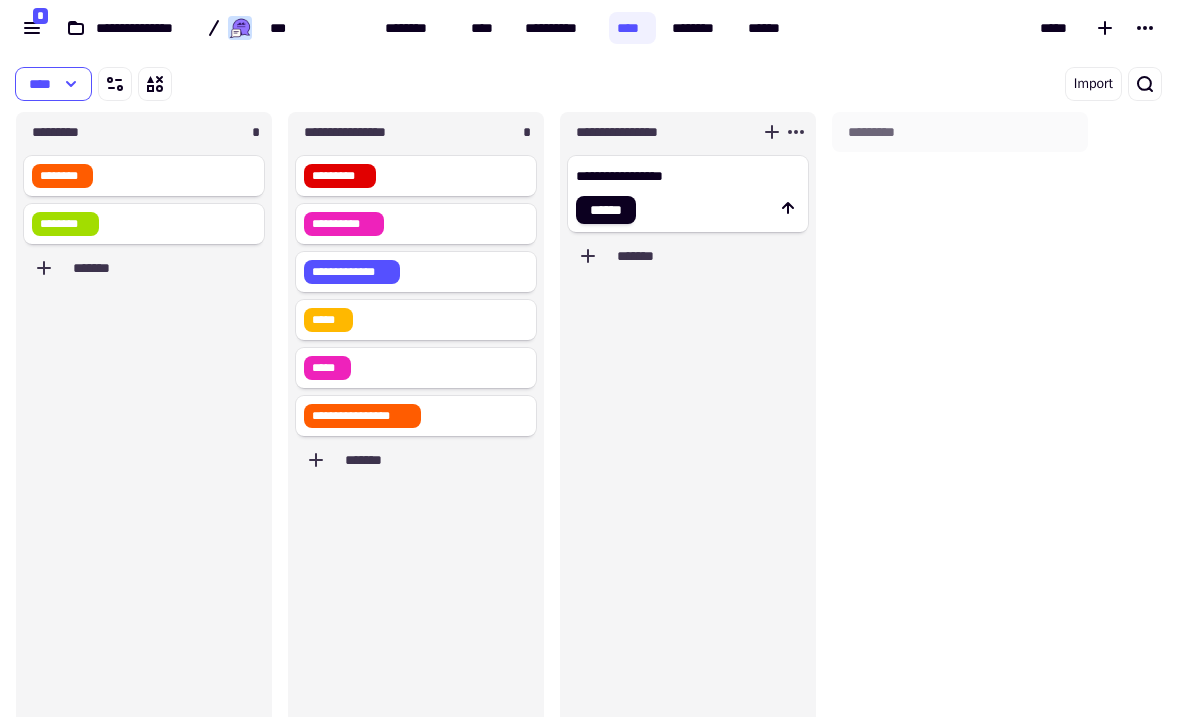 type on "**********" 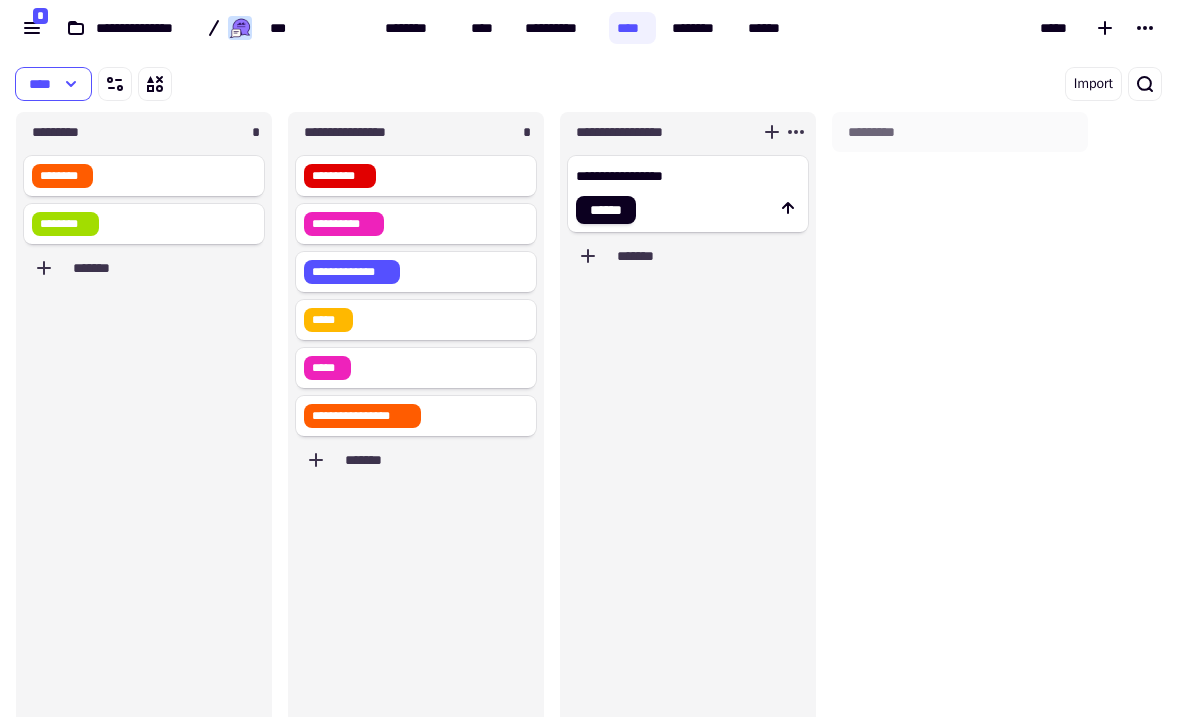click on "**********" 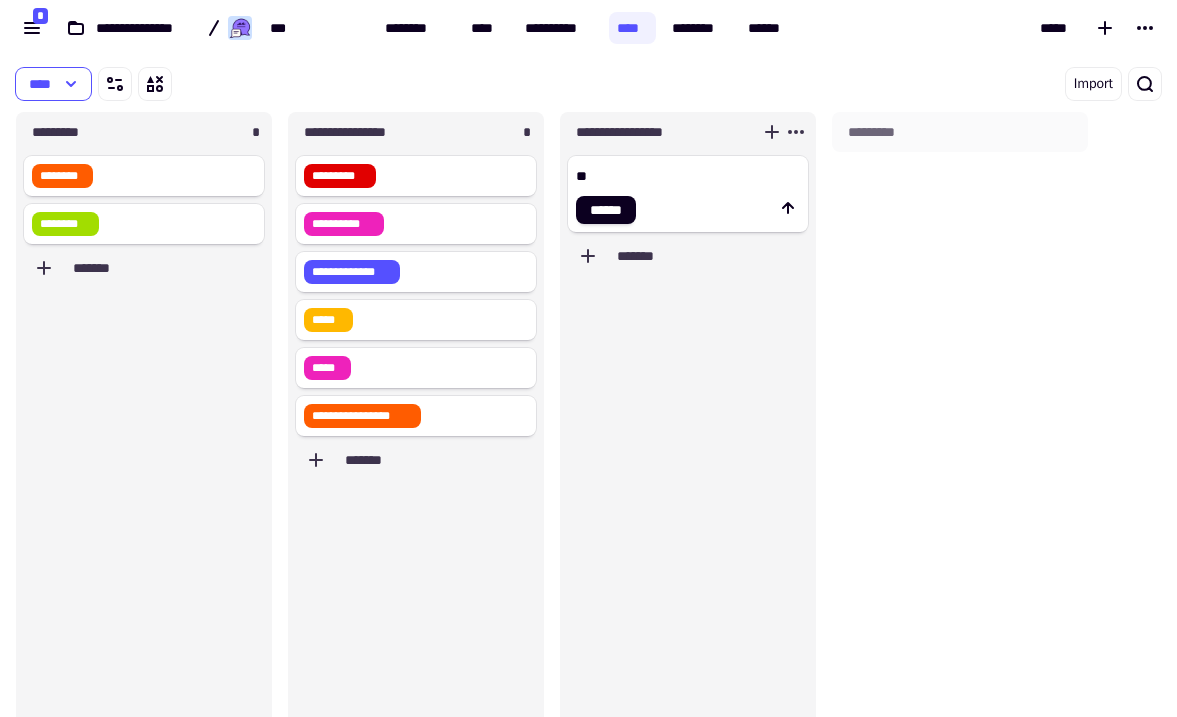 type on "*" 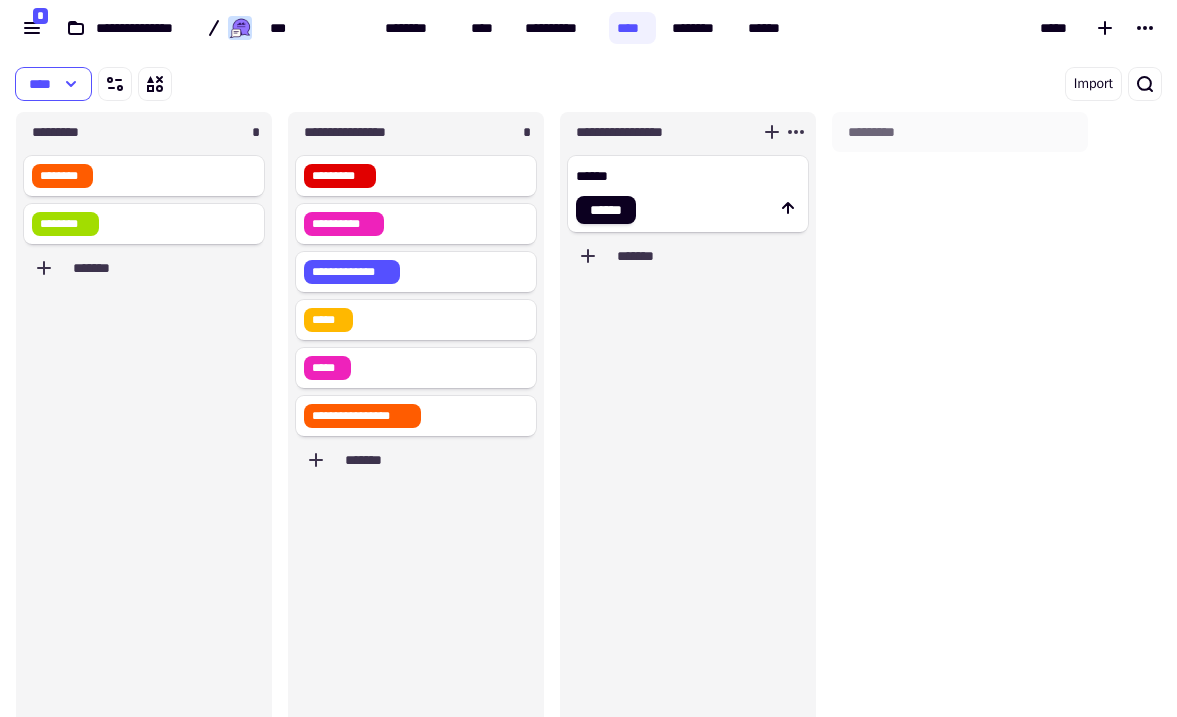 type on "******" 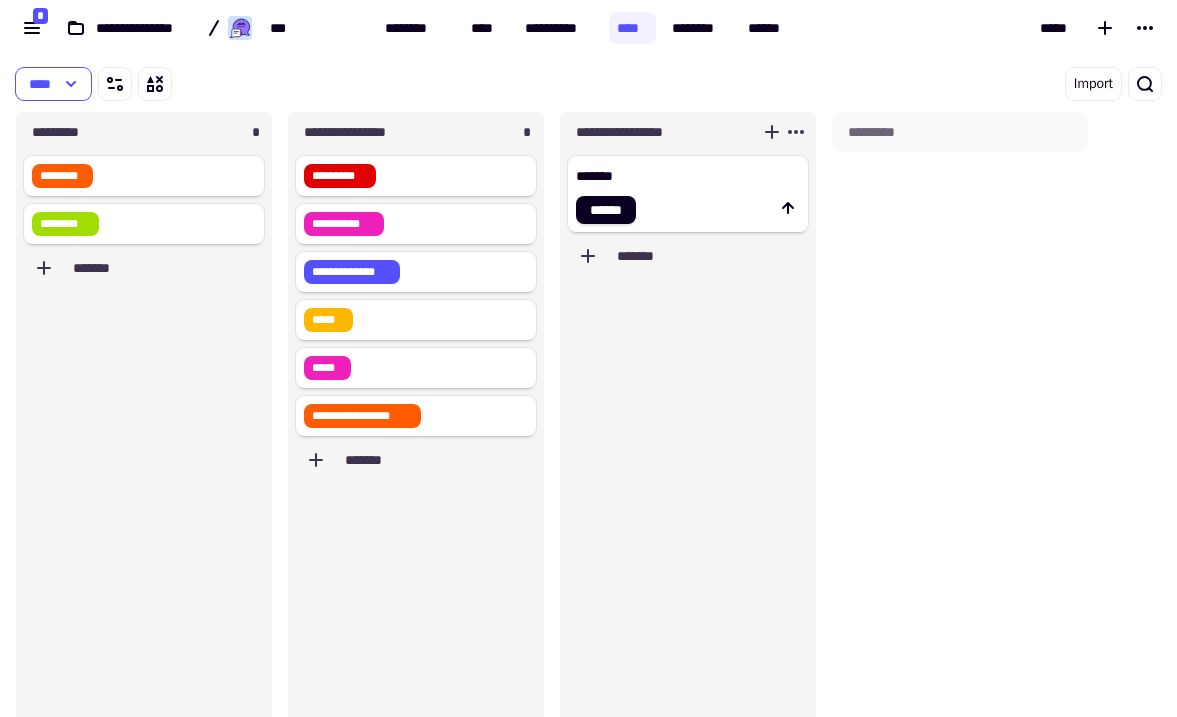 type 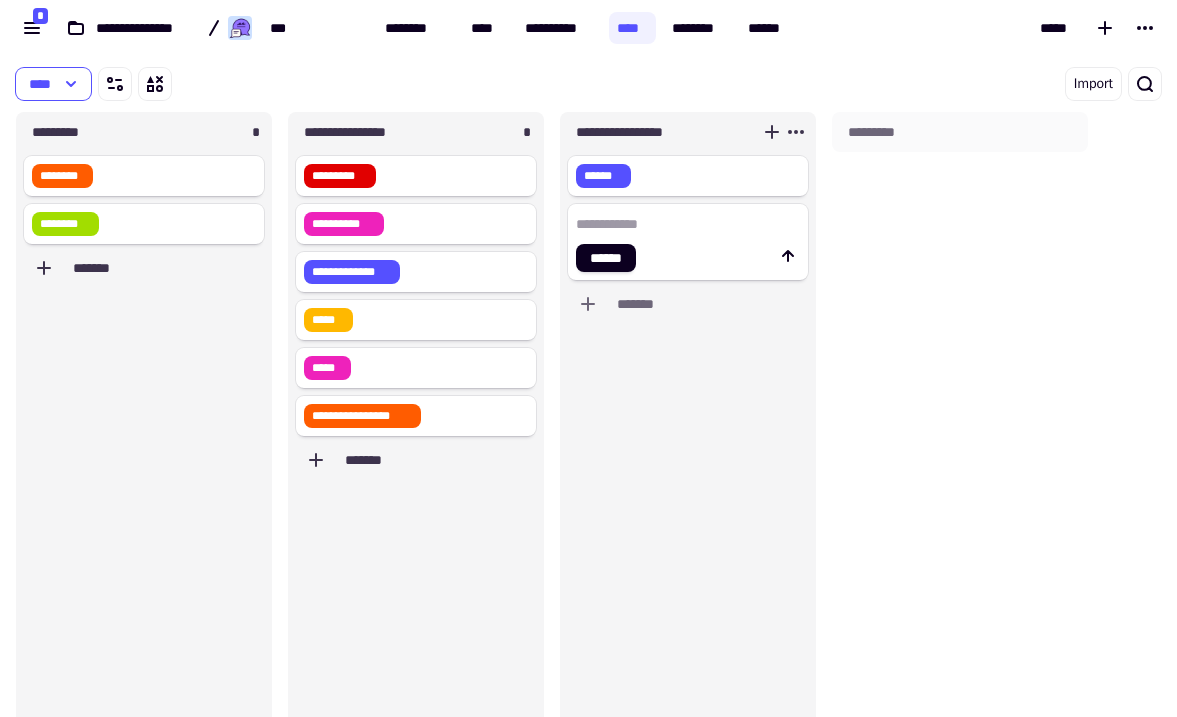 click on "****** ****** *******" 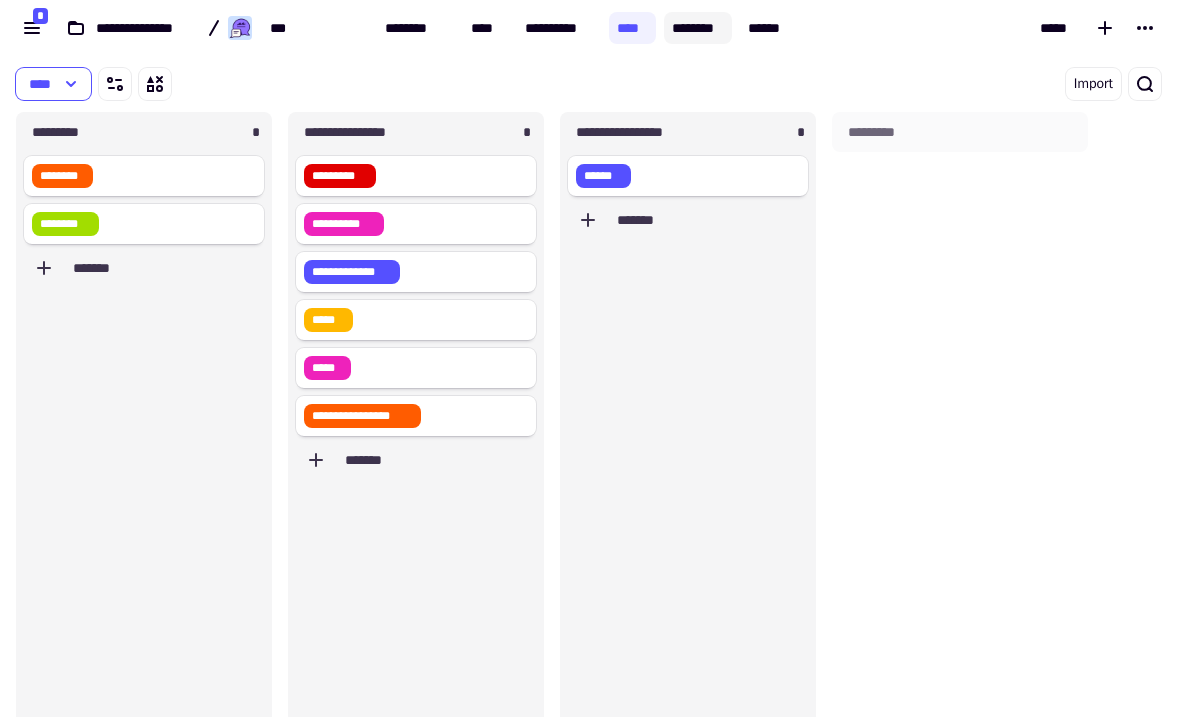 click on "********" 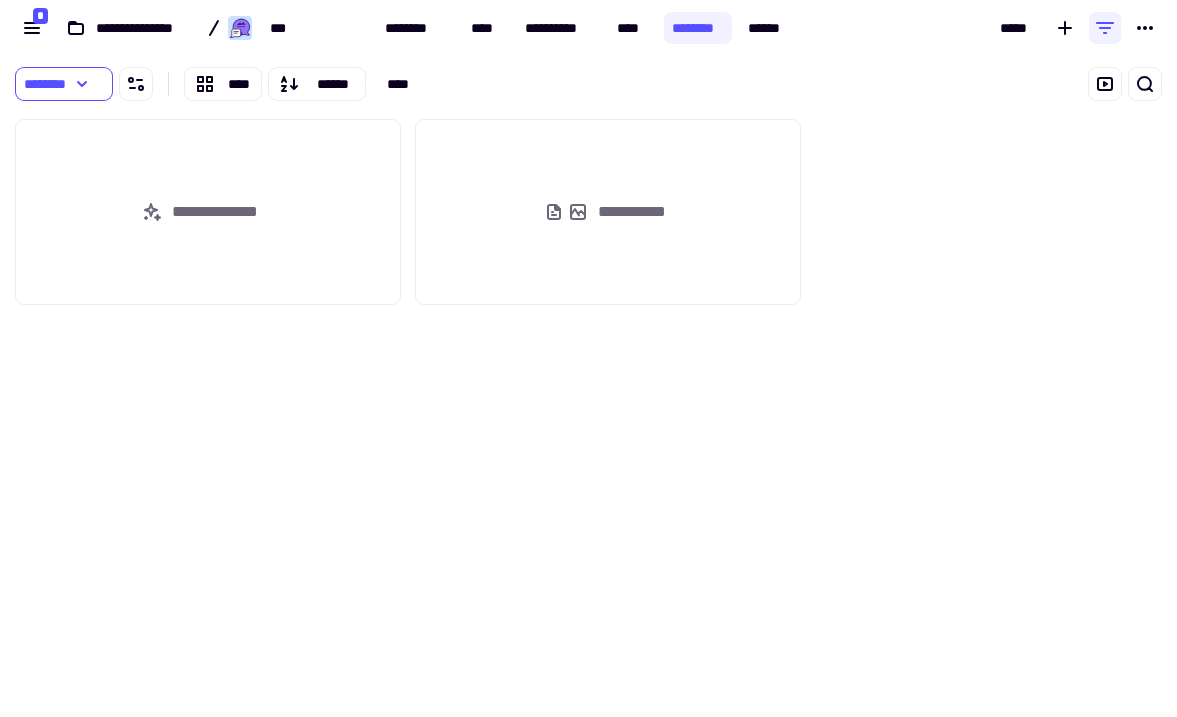 scroll, scrollTop: 1, scrollLeft: 1, axis: both 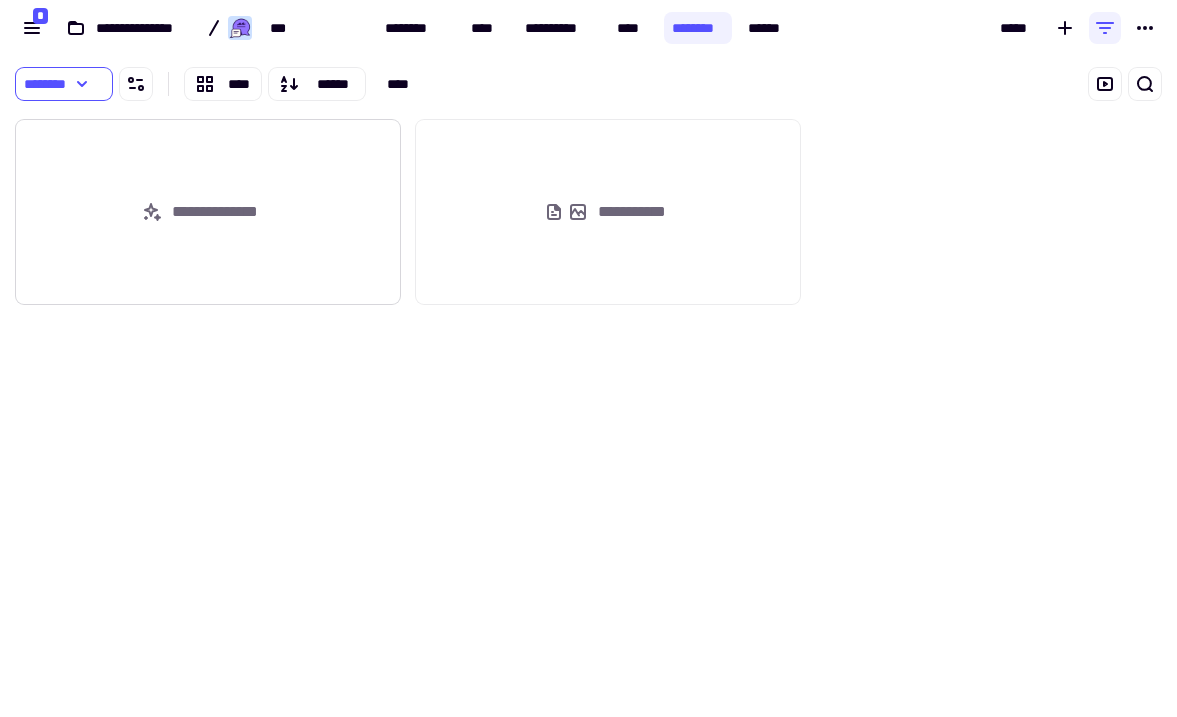 click on "**********" 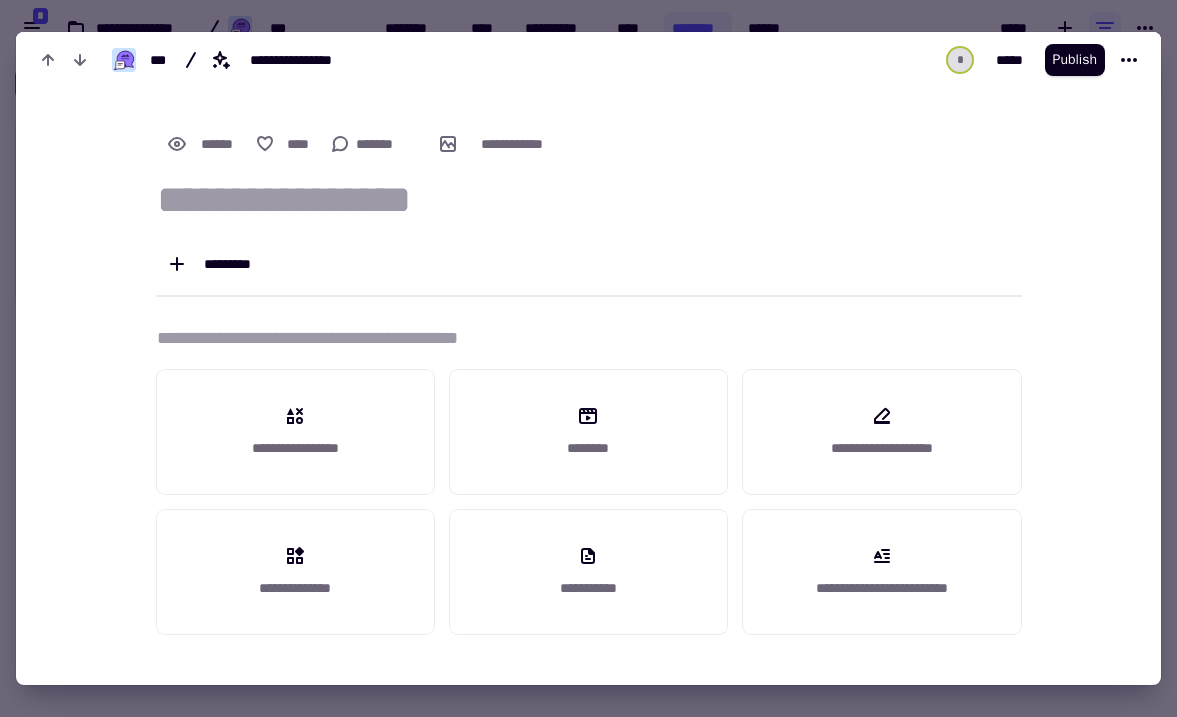 click at bounding box center [588, 358] 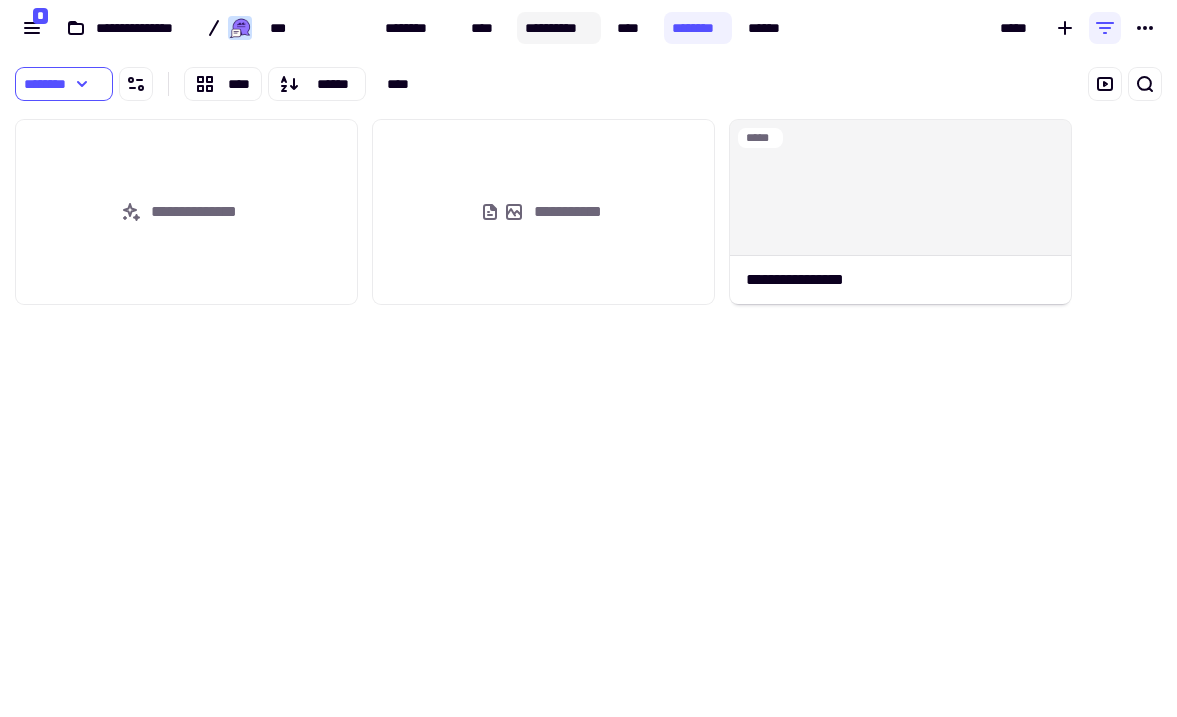 click on "**********" 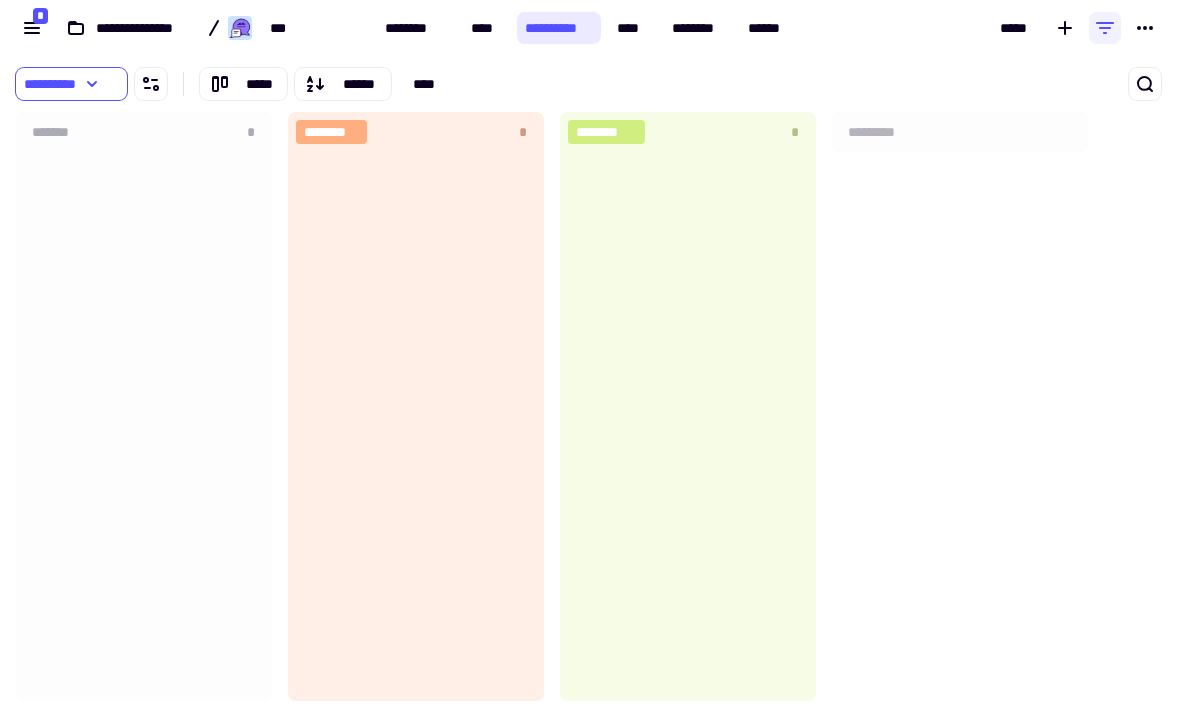 scroll, scrollTop: 1, scrollLeft: 1, axis: both 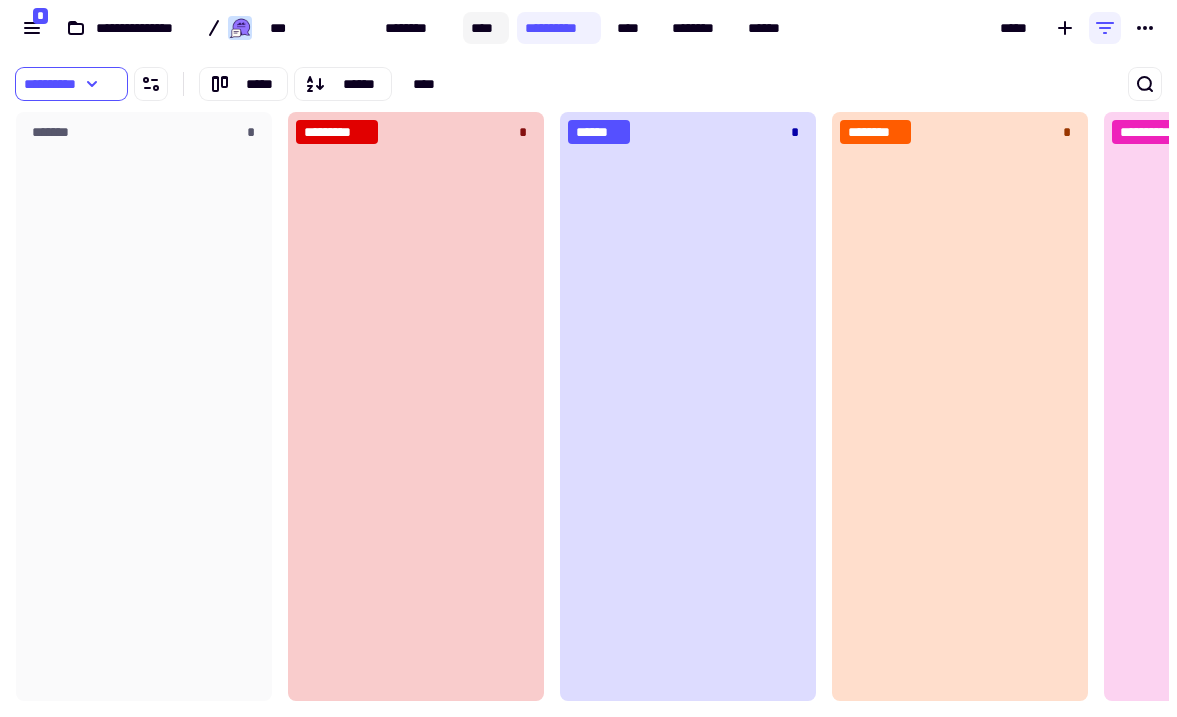 click on "****" 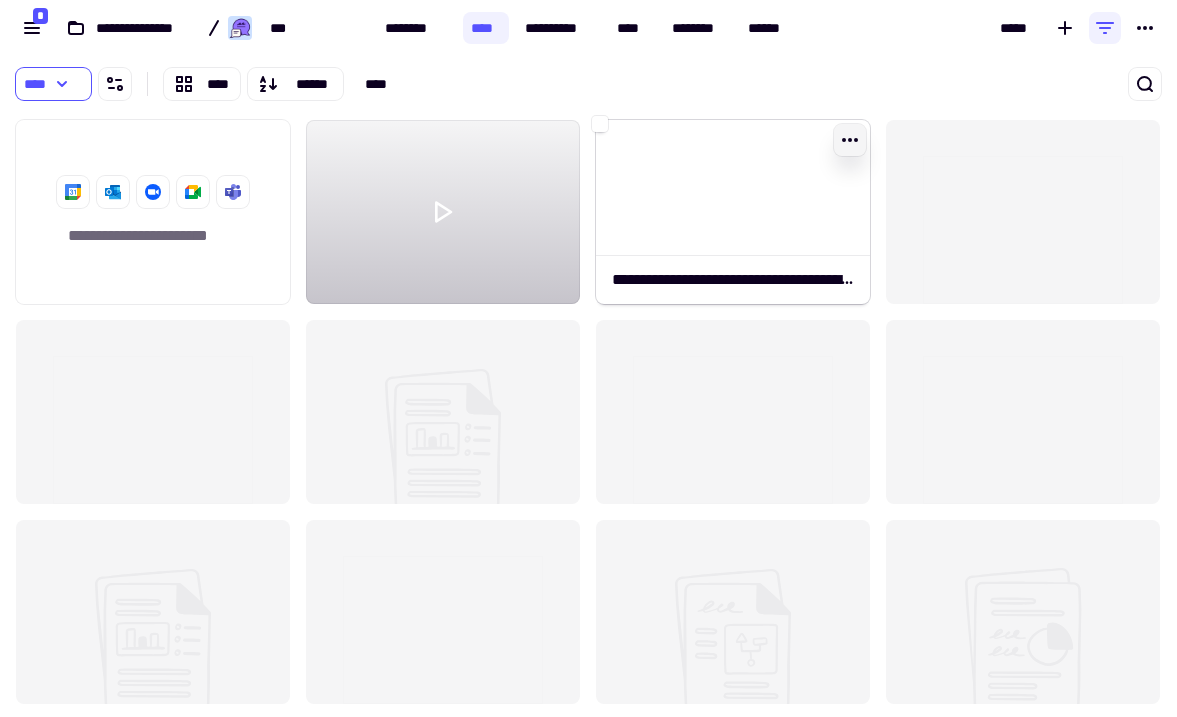 click 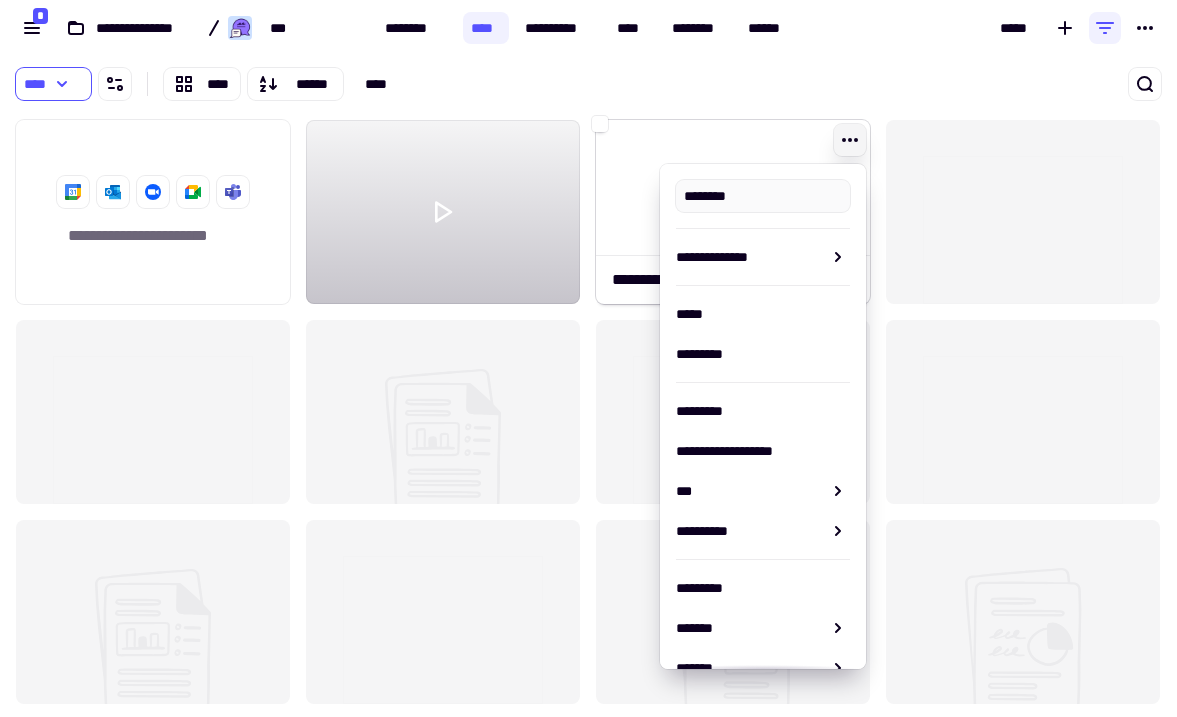 type on "**********" 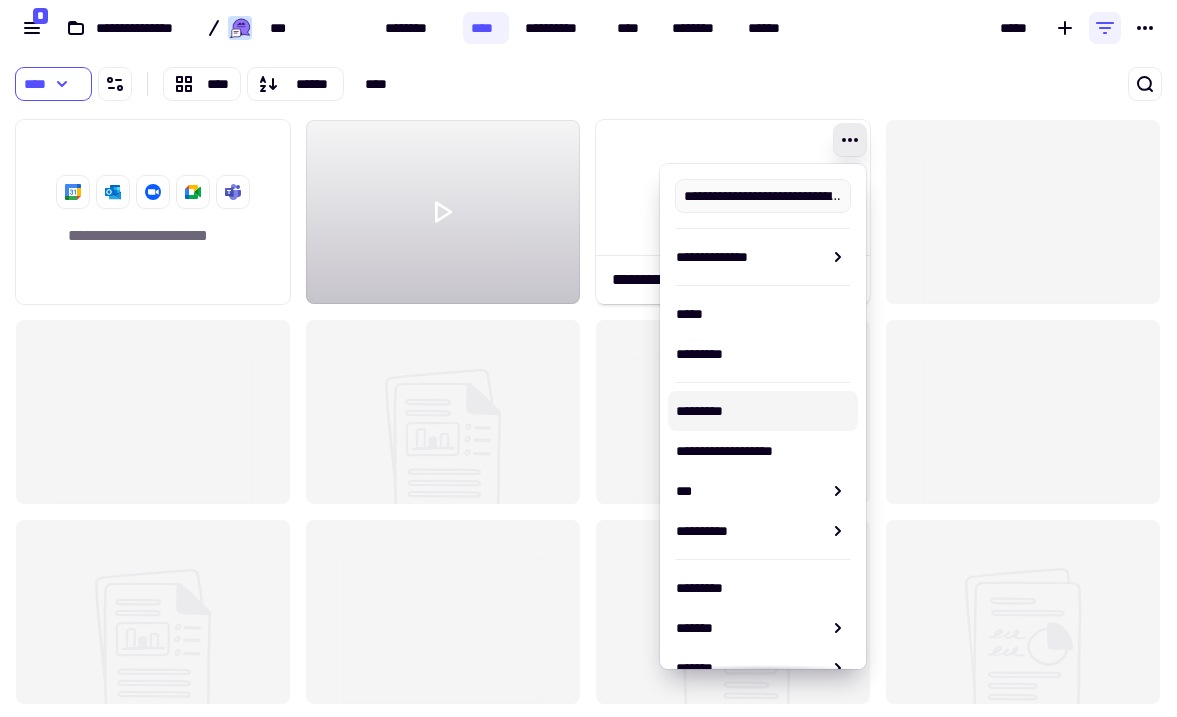 click on "*********" at bounding box center (763, 411) 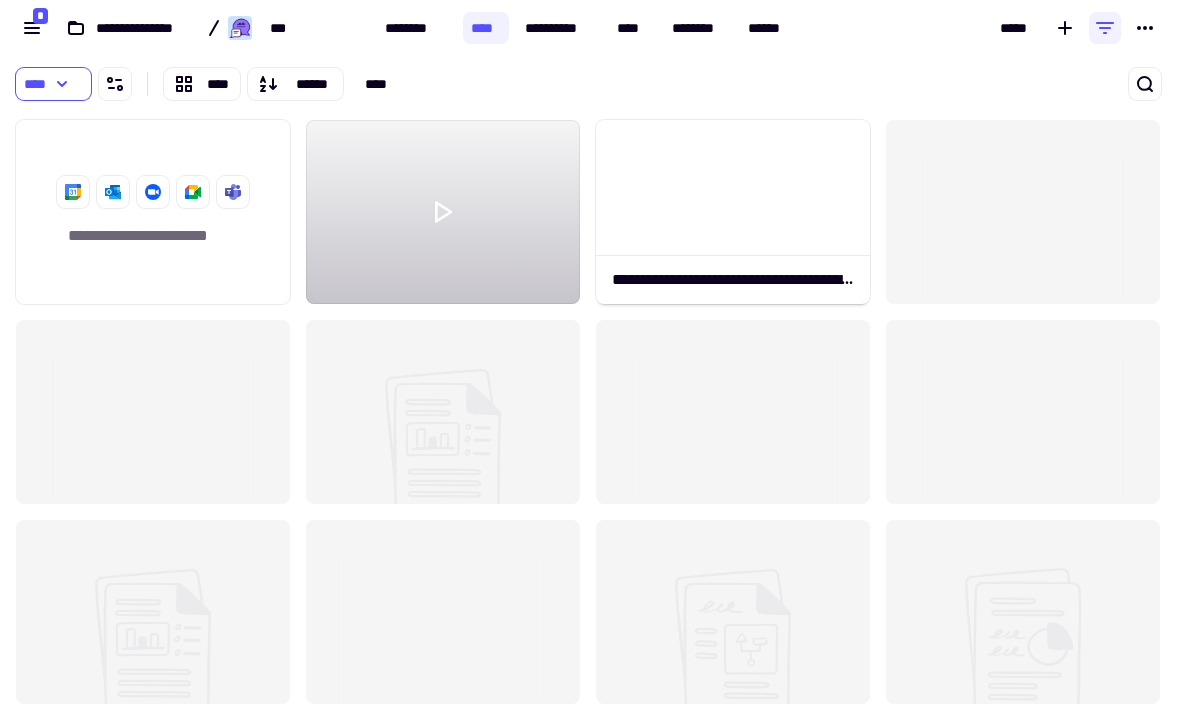 click 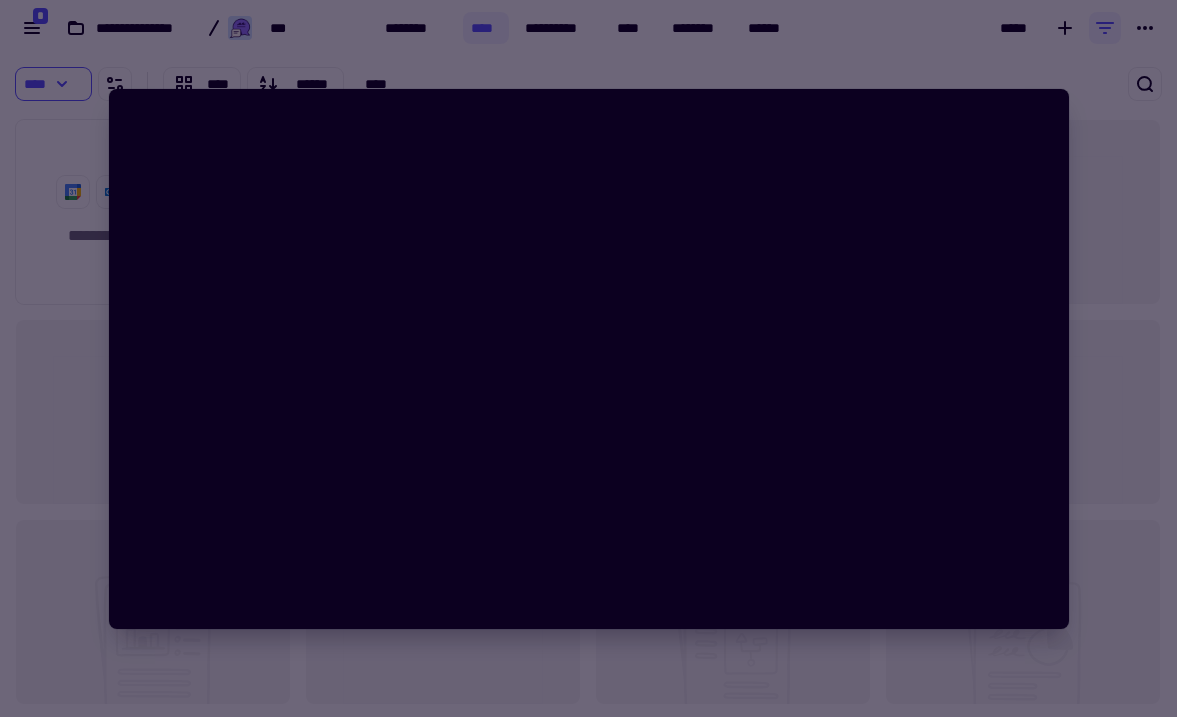 click at bounding box center (588, 358) 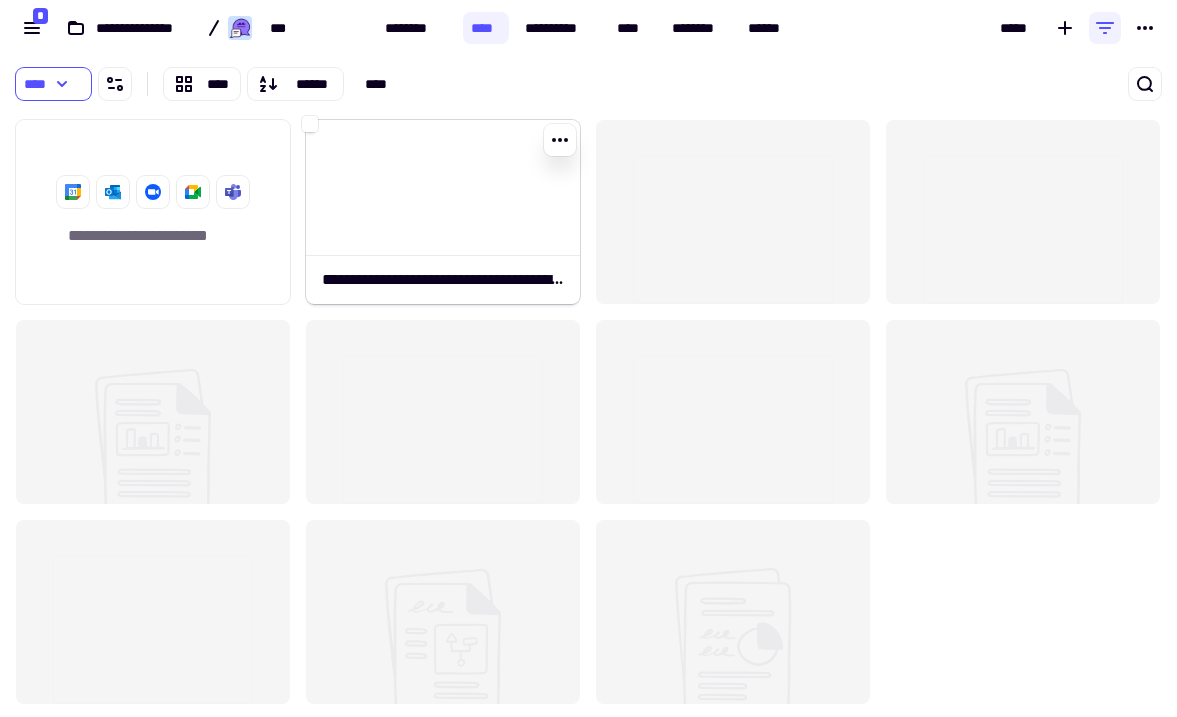 click 